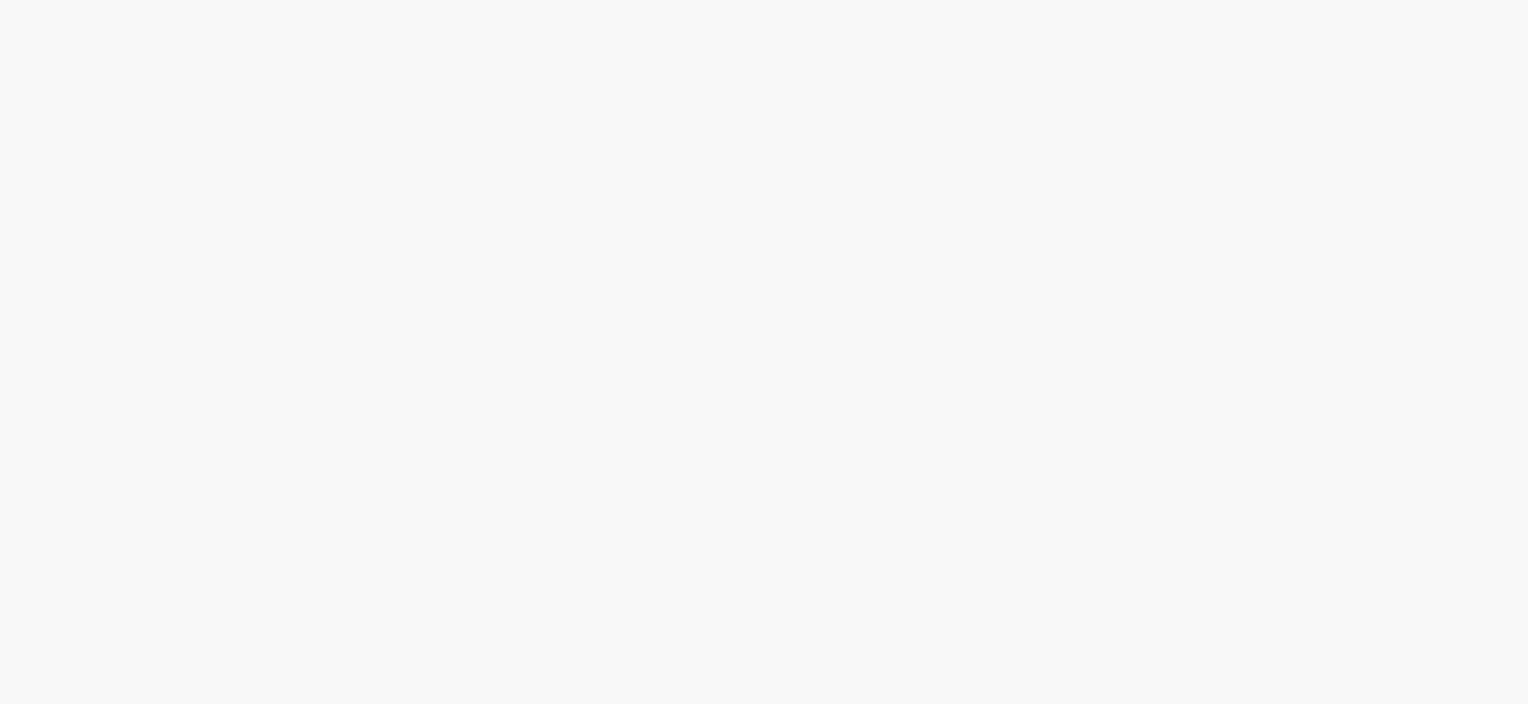 scroll, scrollTop: 0, scrollLeft: 0, axis: both 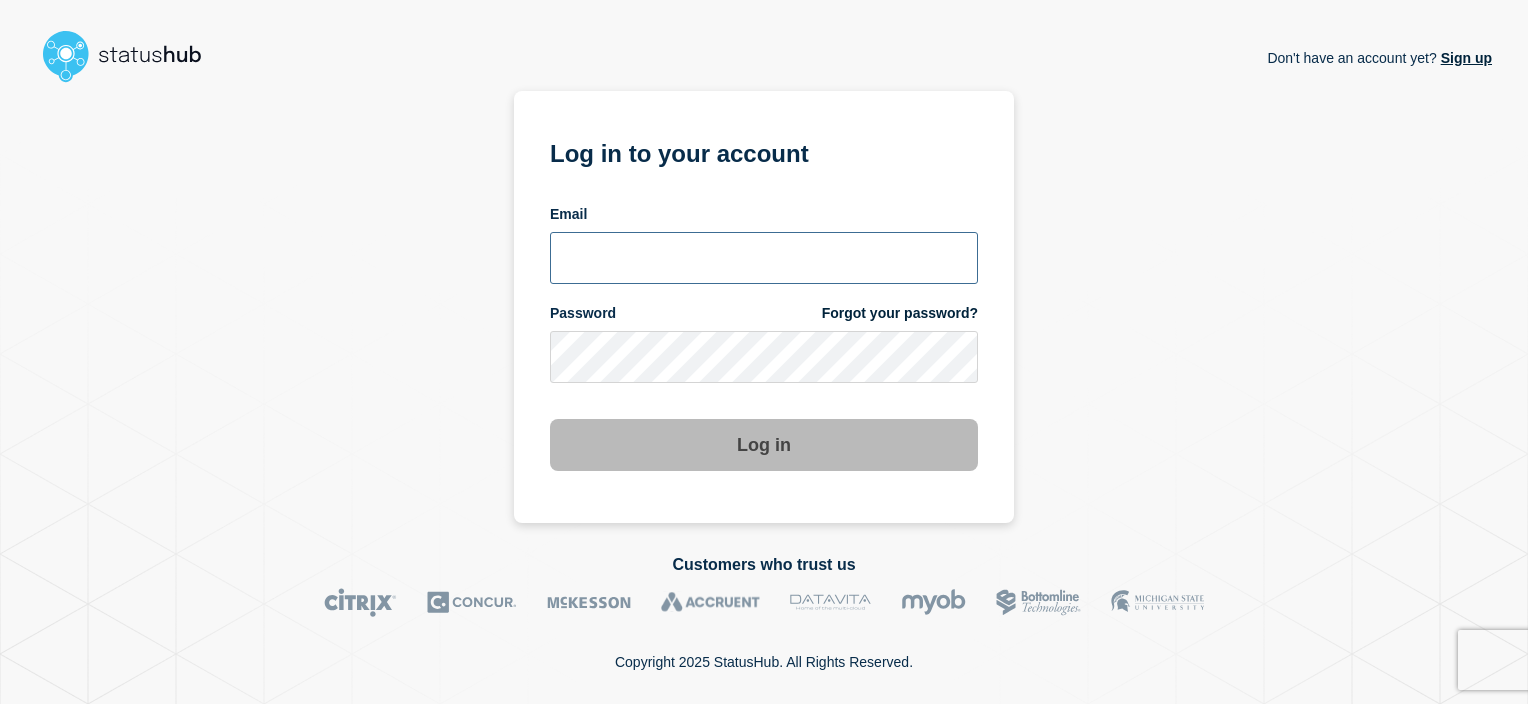 type on "alan.capistrano@kocho.co.uk" 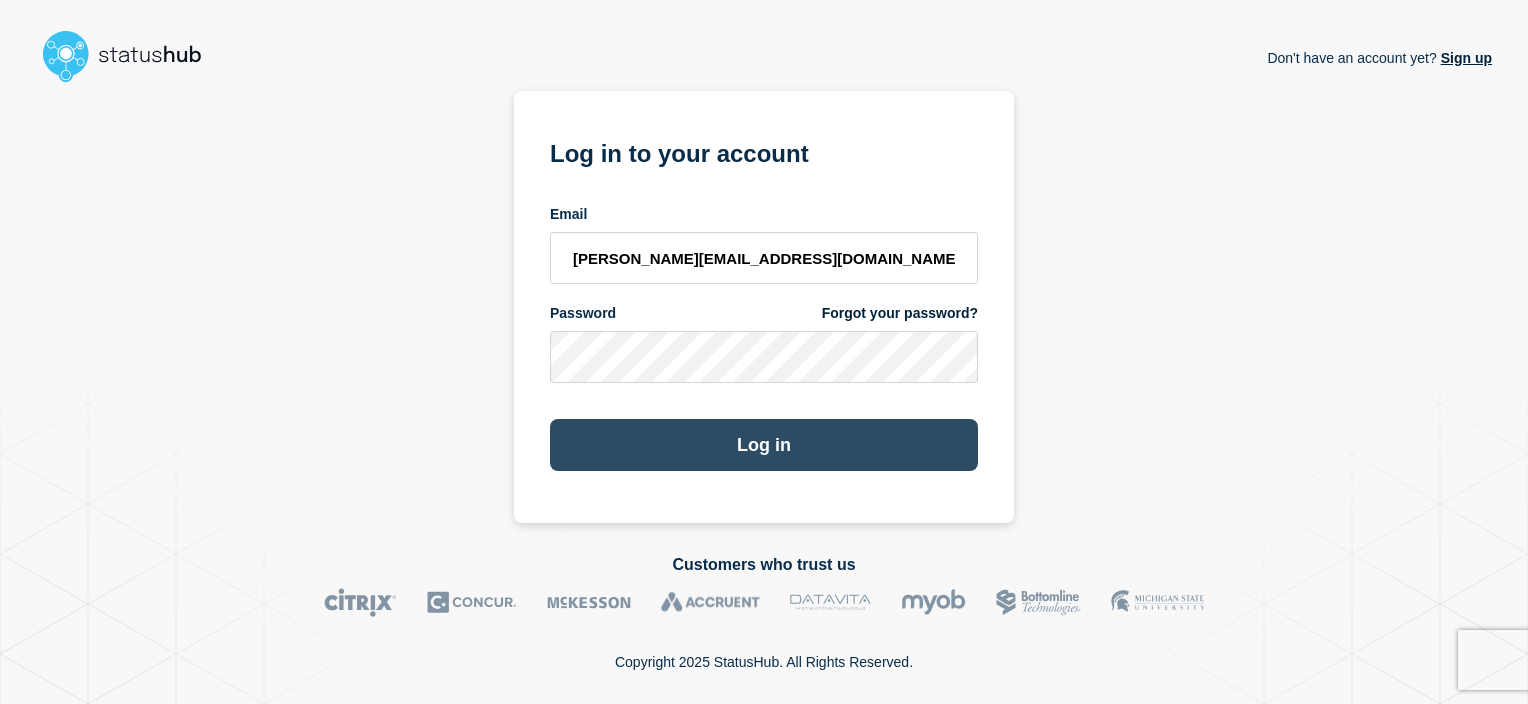 click on "Log in" at bounding box center (764, 445) 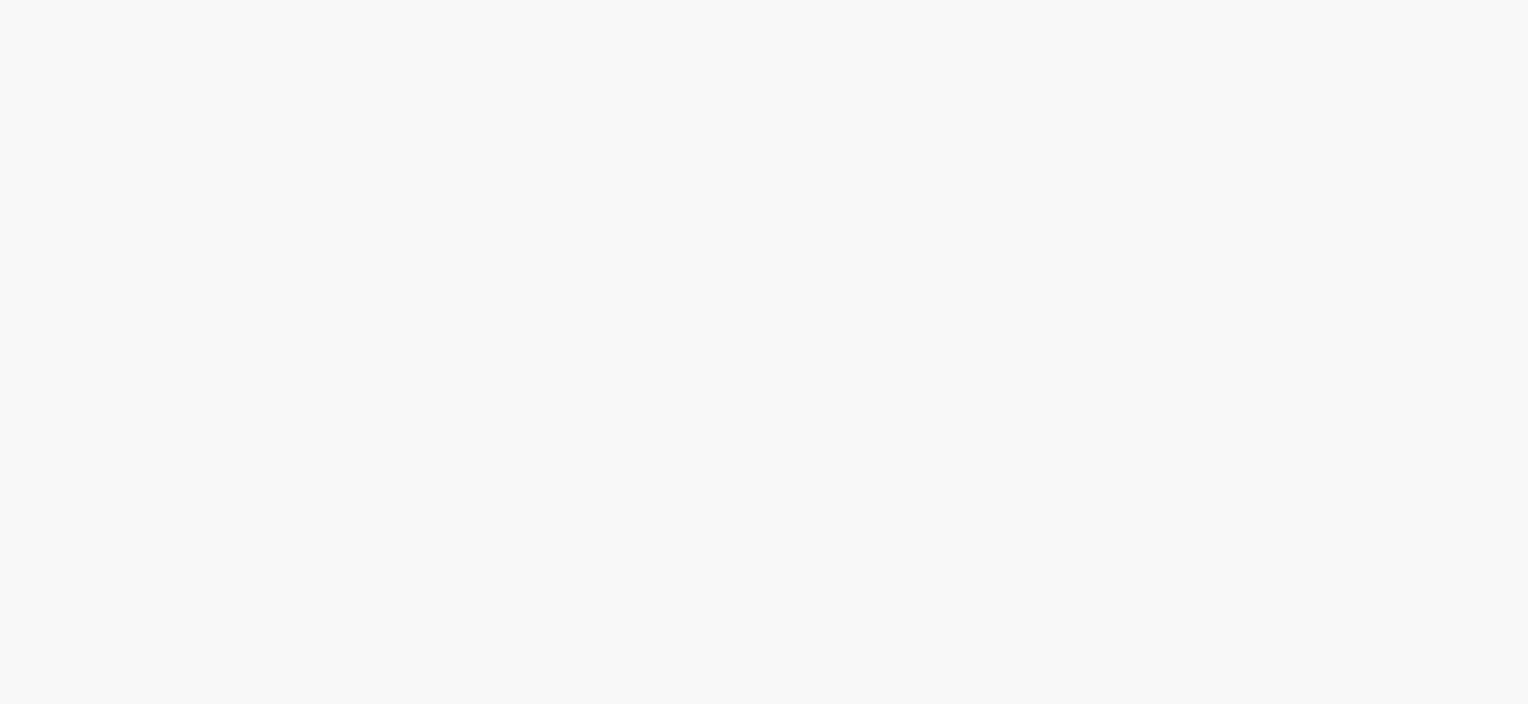 scroll, scrollTop: 0, scrollLeft: 0, axis: both 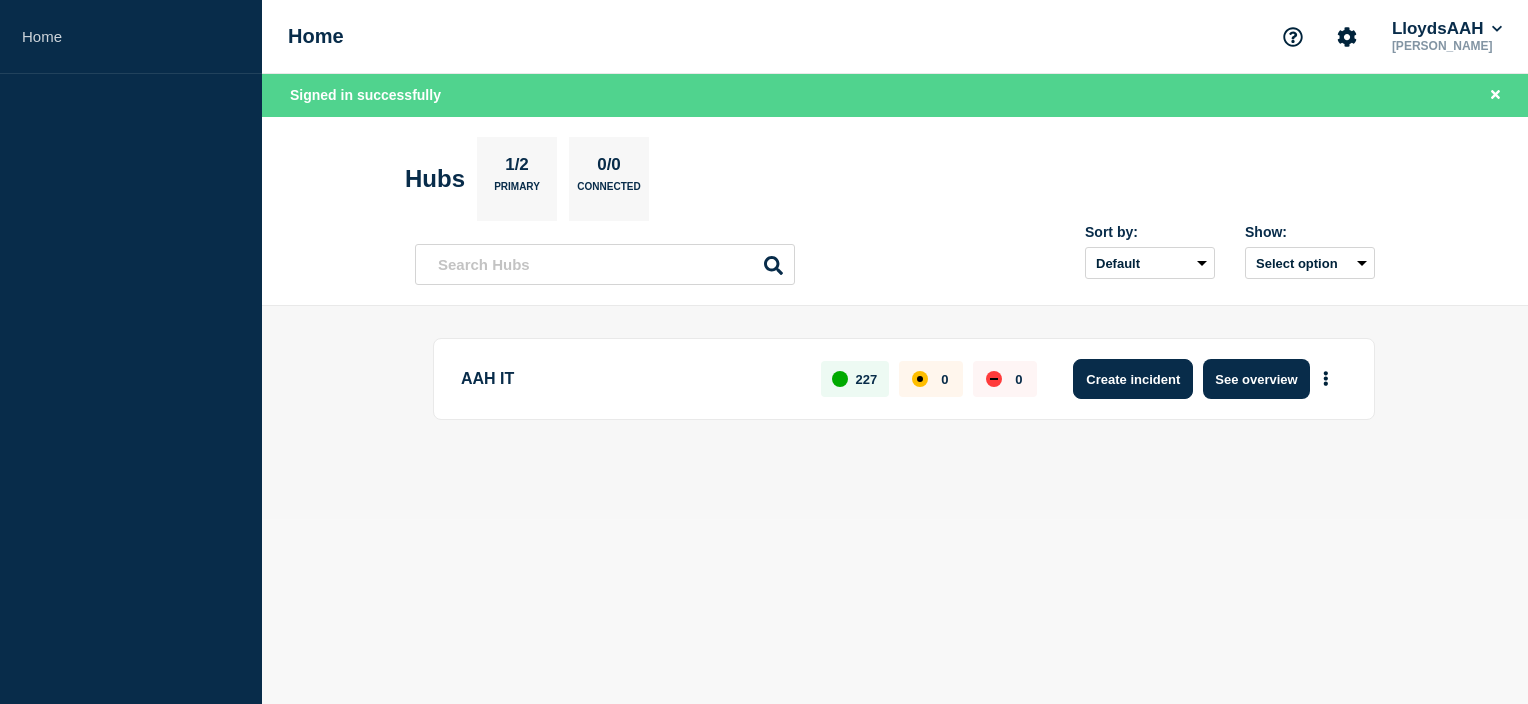click on "Create incident" at bounding box center (1133, 379) 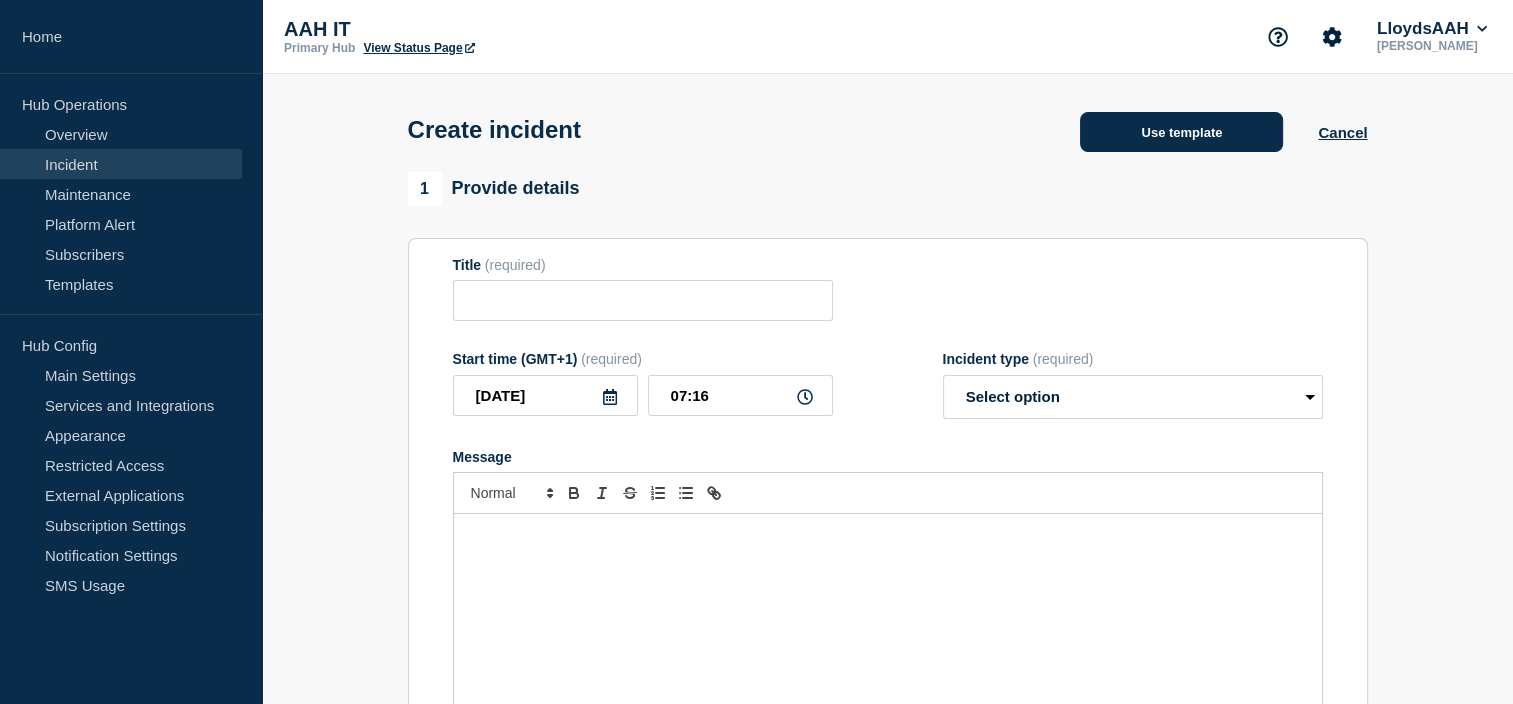 click on "Use template" at bounding box center (1181, 132) 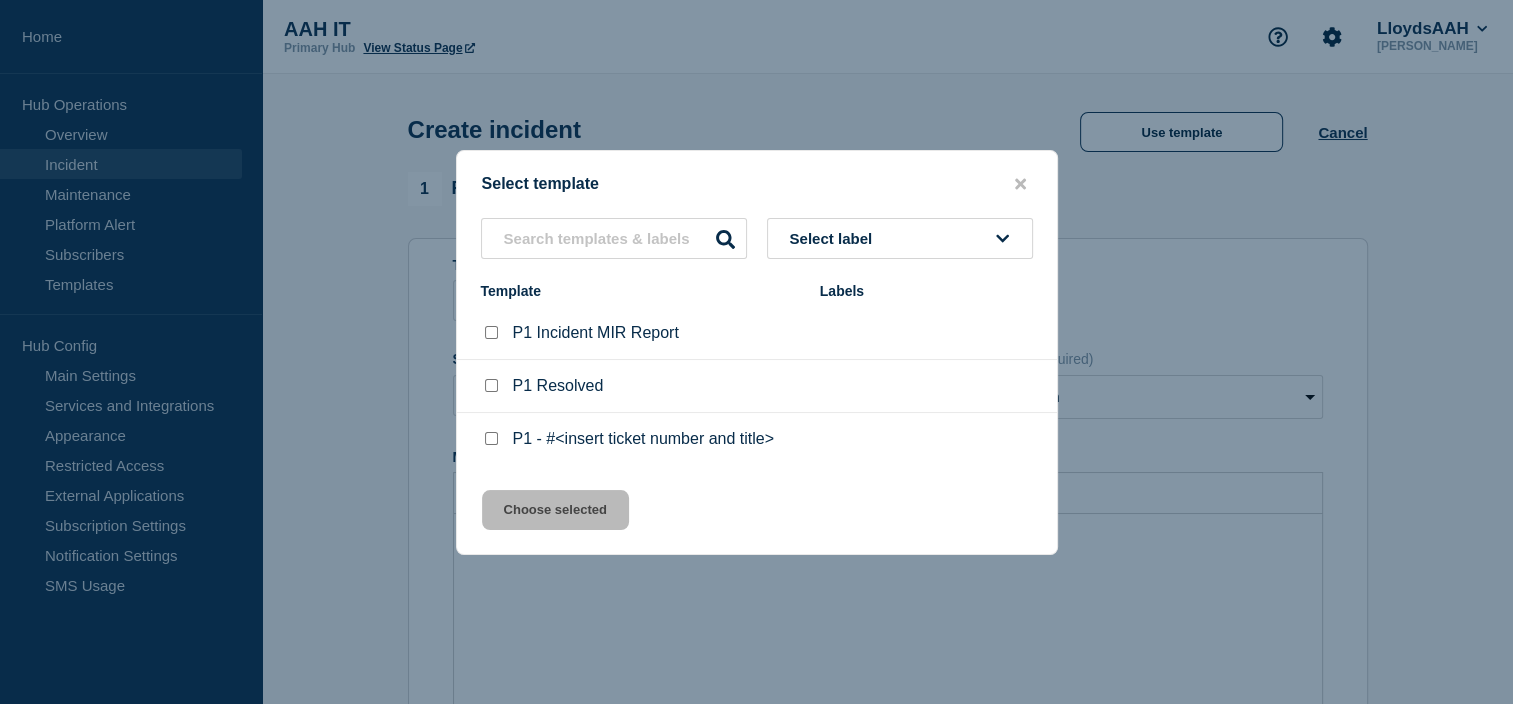 click at bounding box center (491, 438) 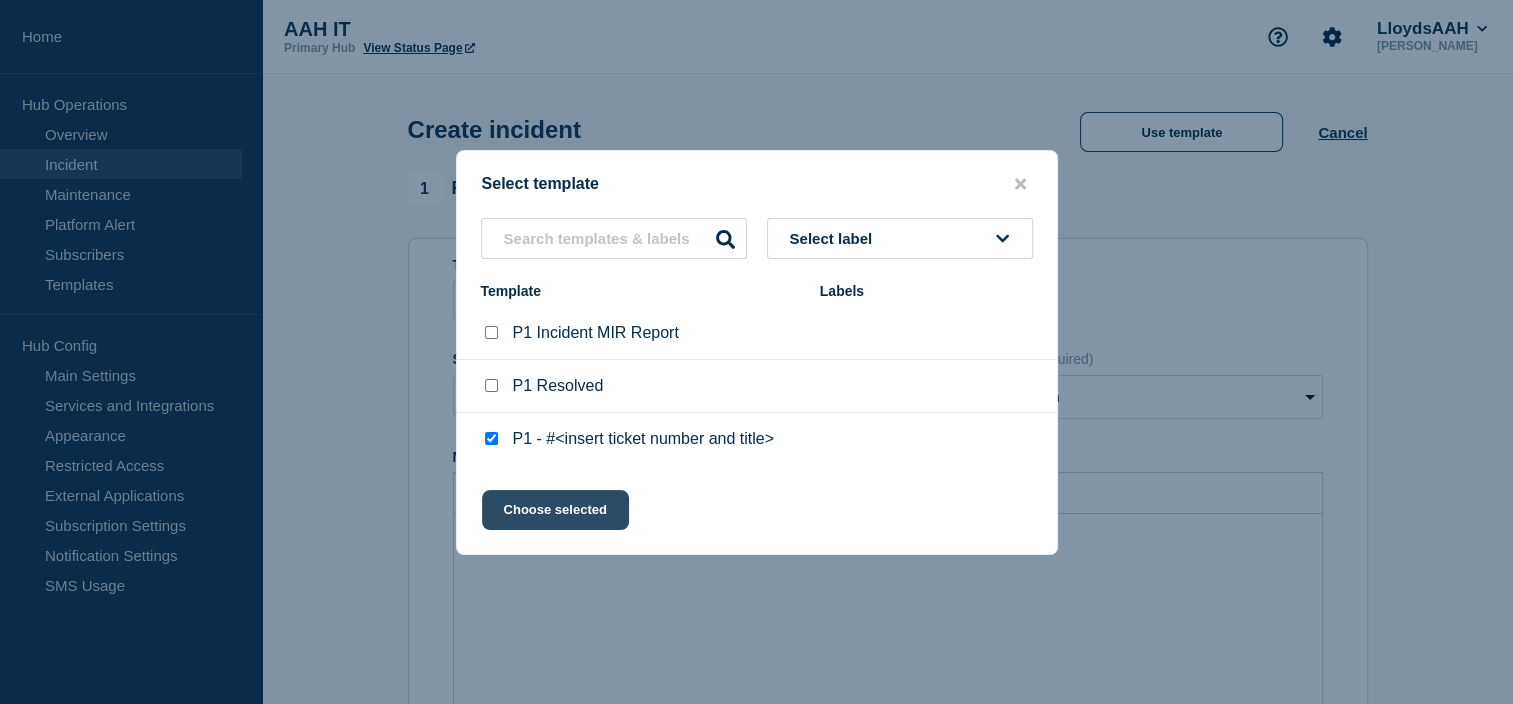 click on "Choose selected" 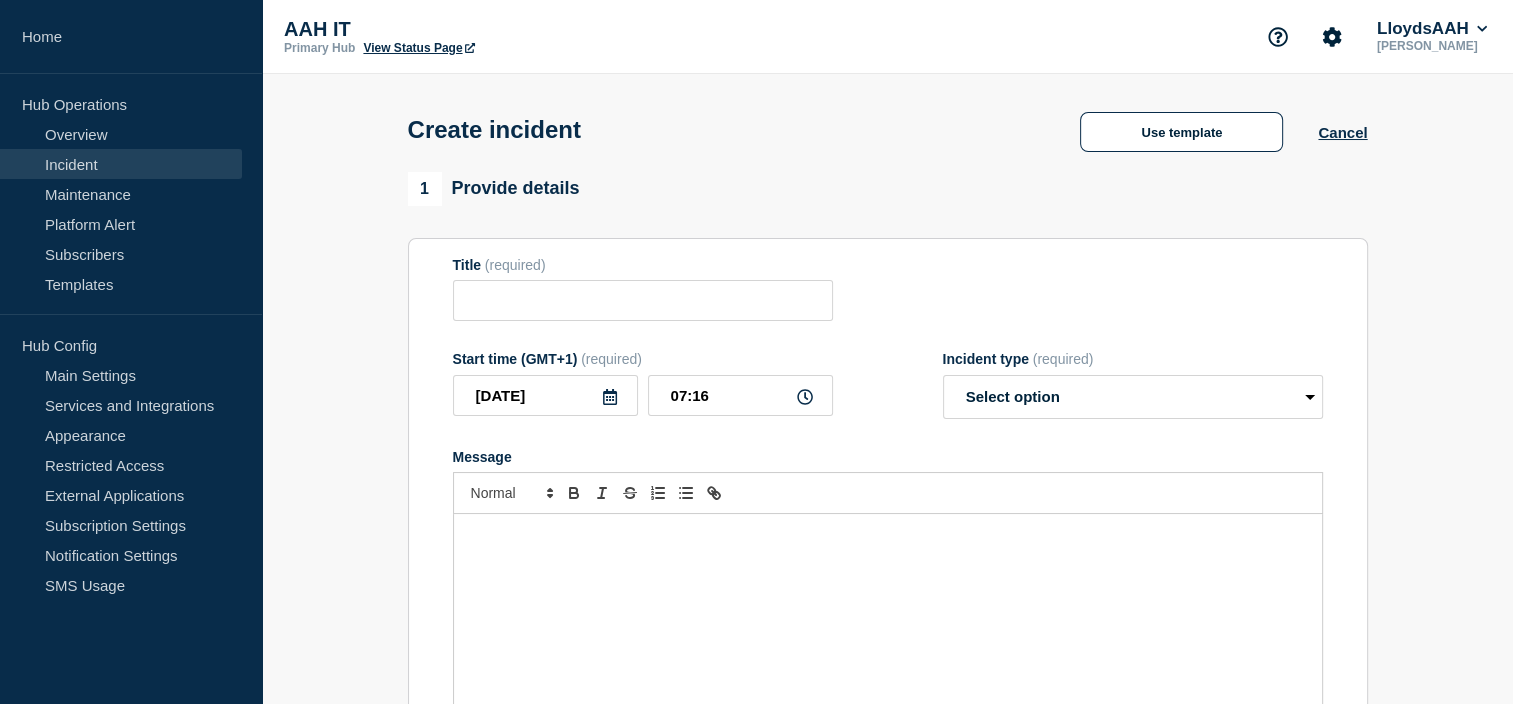 type on "P1 - #<insert ticket number and title>" 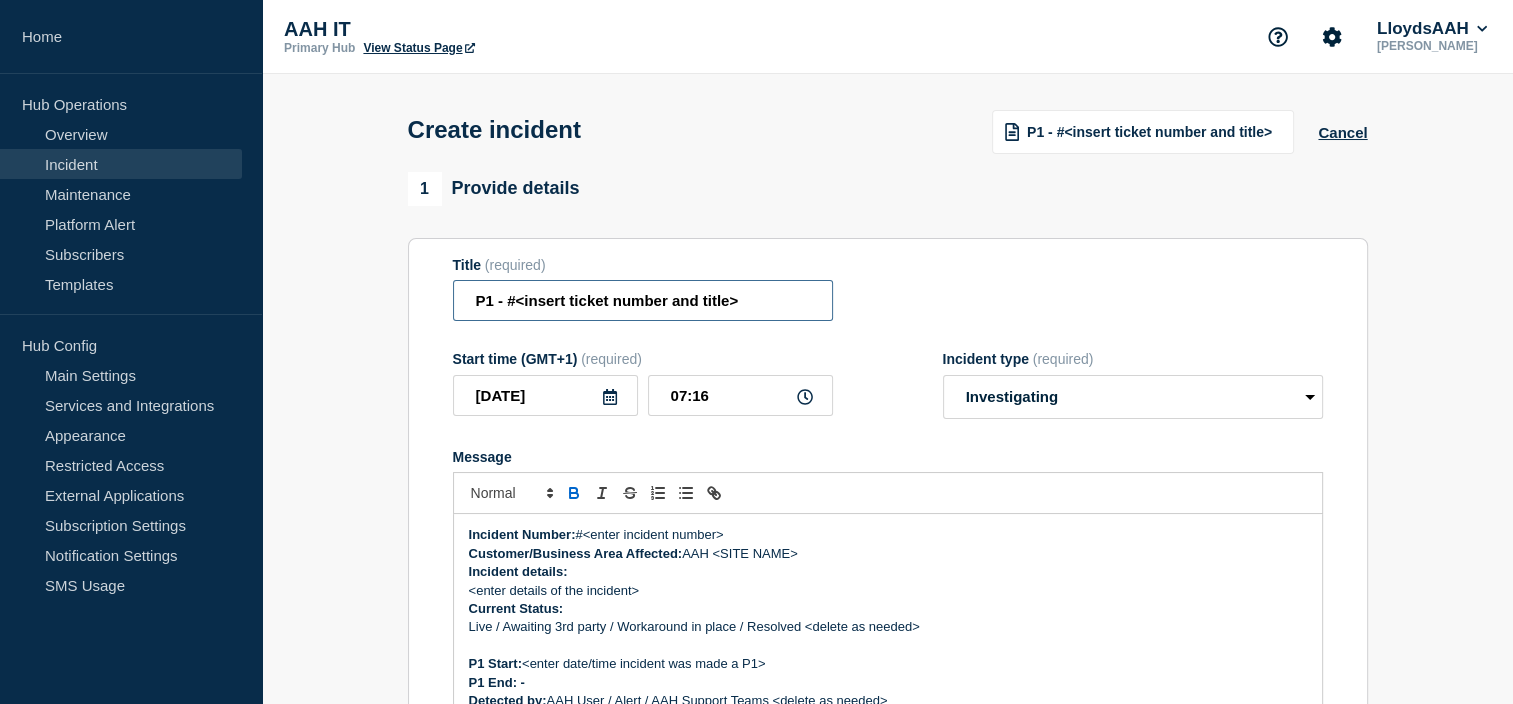 click on "P1 - #<insert ticket number and title>" at bounding box center [643, 300] 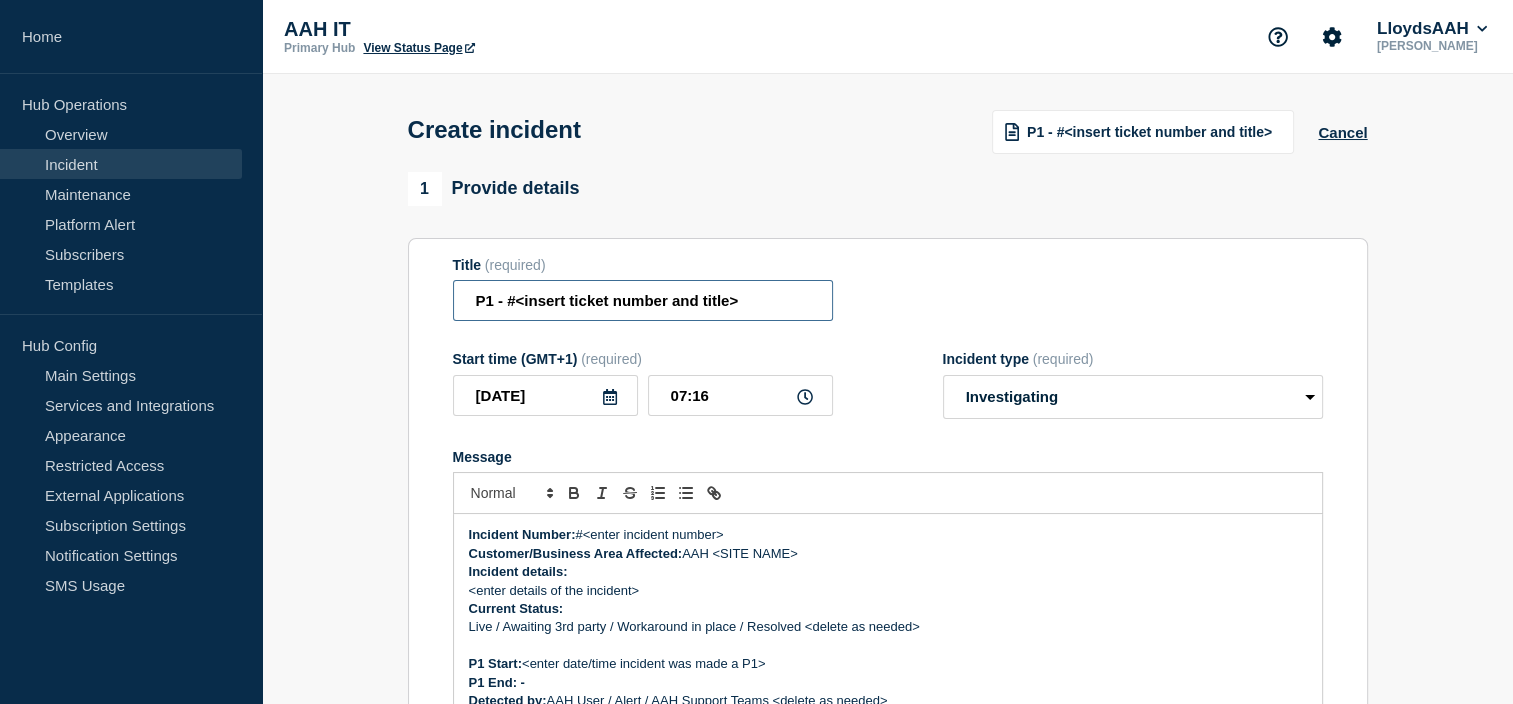 paste on "[PERSON_NAME][EMAIL_ADDRESS][PERSON_NAME][DOMAIN_NAME]" 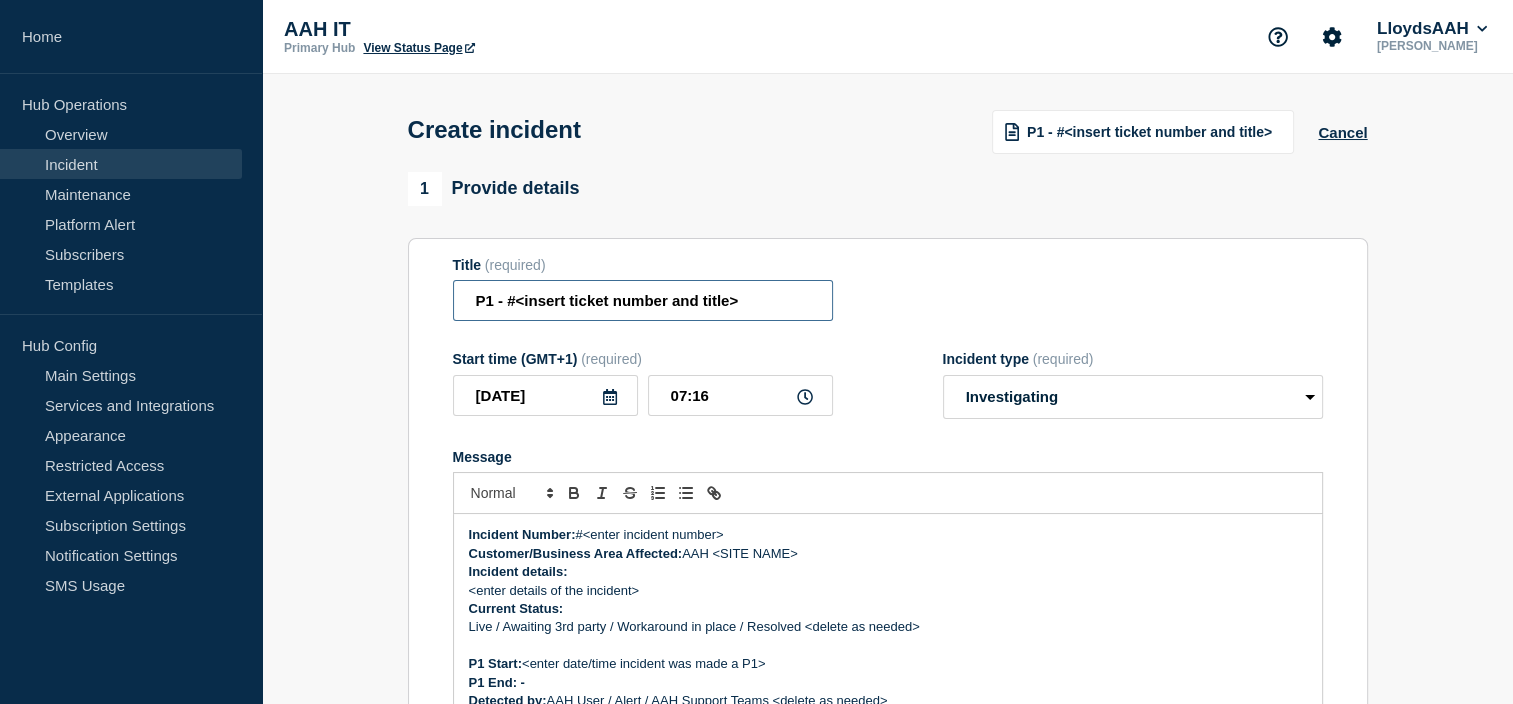 click on "P1 - #<insert ticket number and title>" at bounding box center [643, 300] 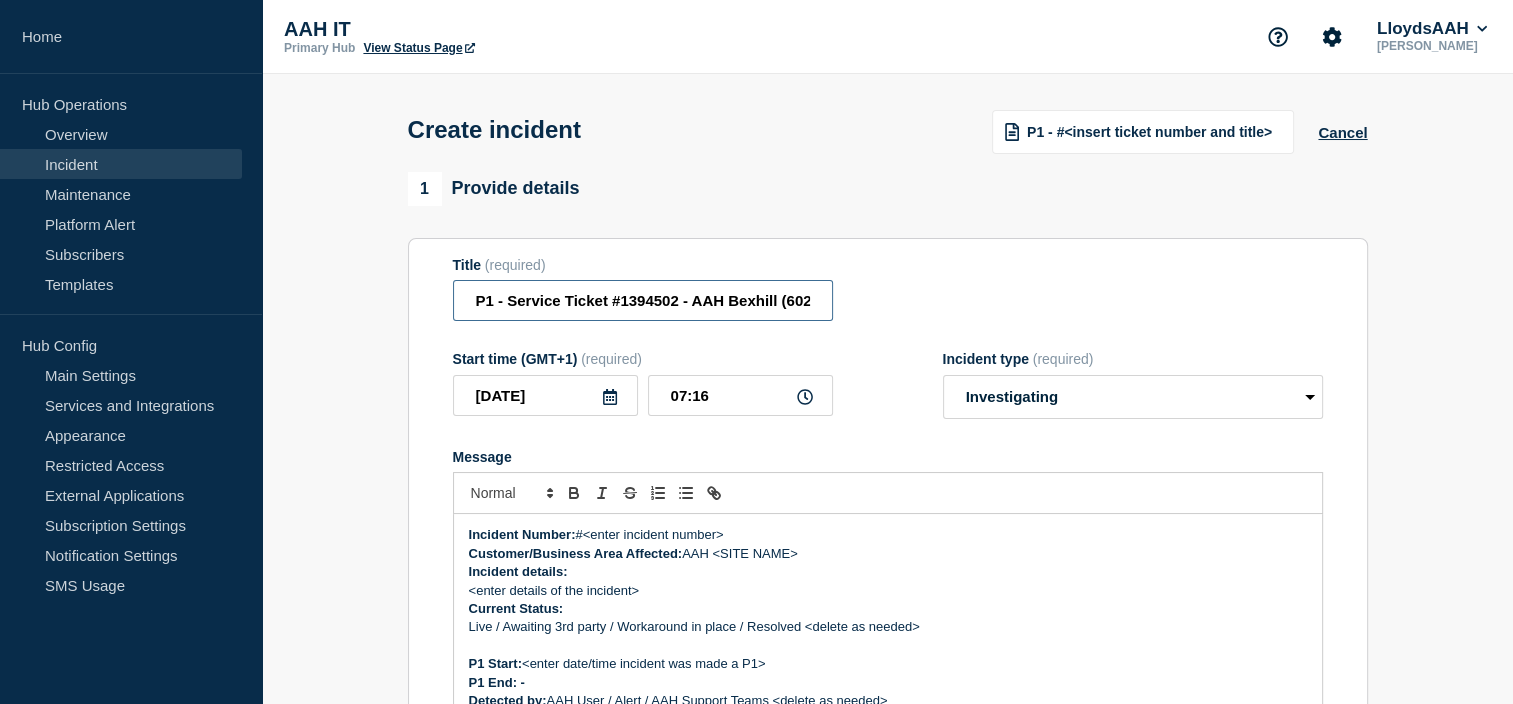 scroll, scrollTop: 0, scrollLeft: 424, axis: horizontal 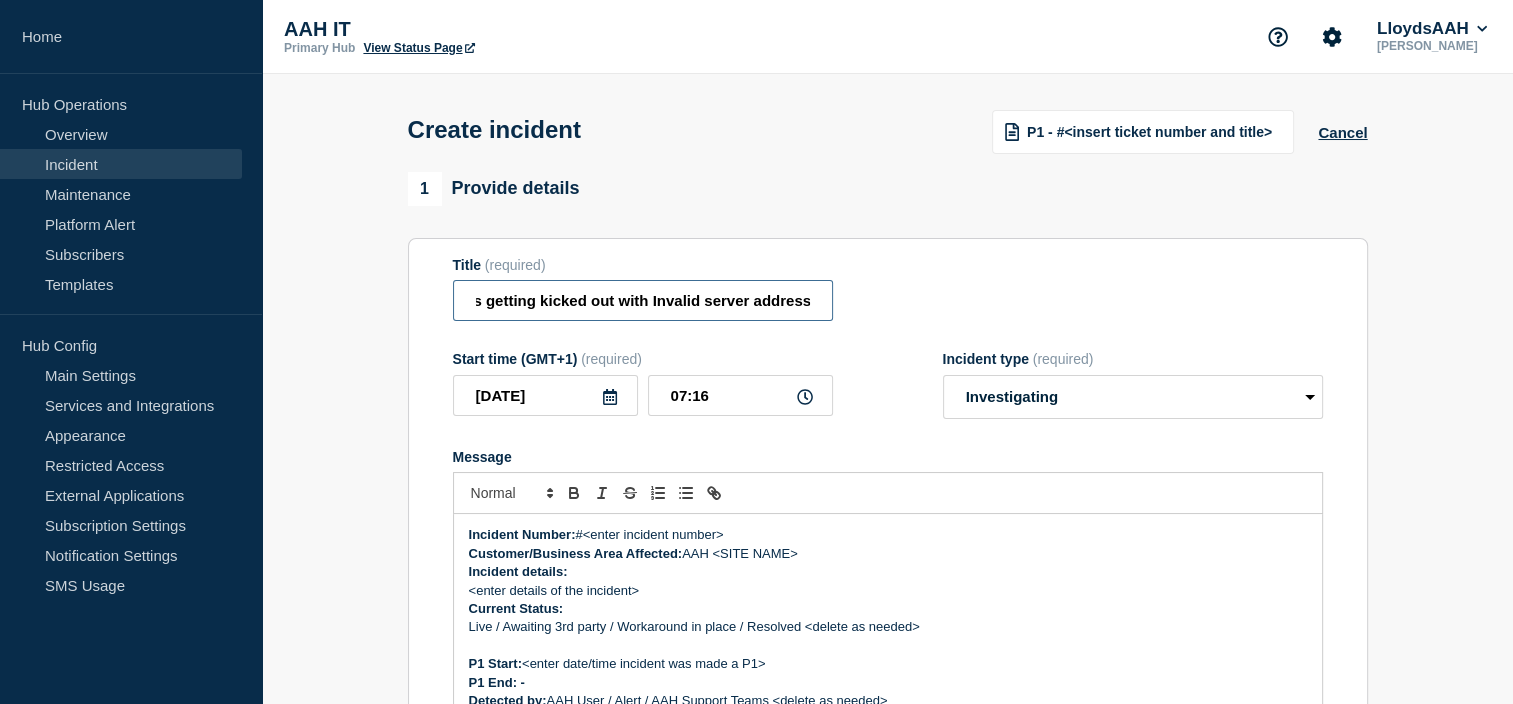 type on "P1 - Service Ticket #1394502 - AAH Bexhill (602J) - Scanners getting kicked out with Invalid server address" 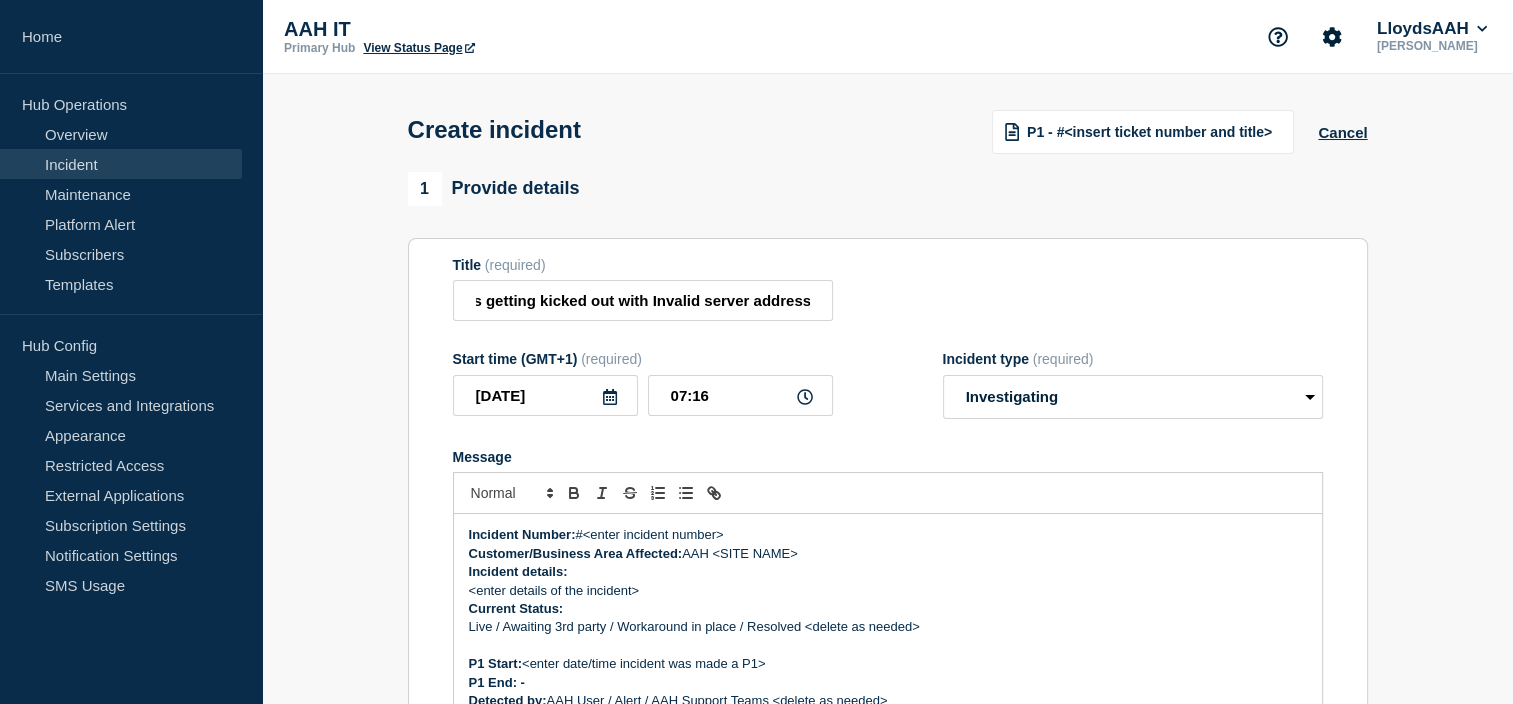 click 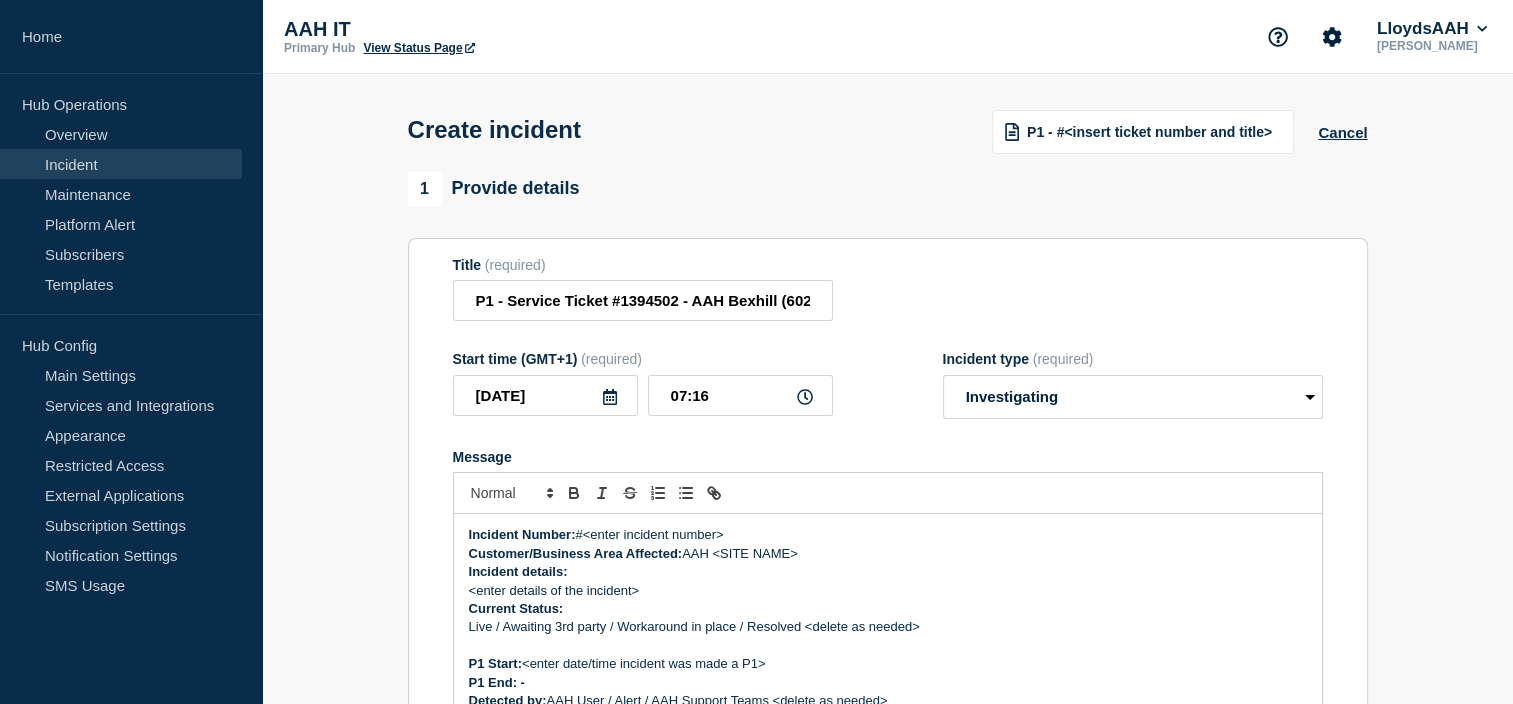 click on "Start time (GMT+1)  (required) [DATE] 07:16 Incident type  (required) Select option Investigating Identified Monitoring" at bounding box center [888, 385] 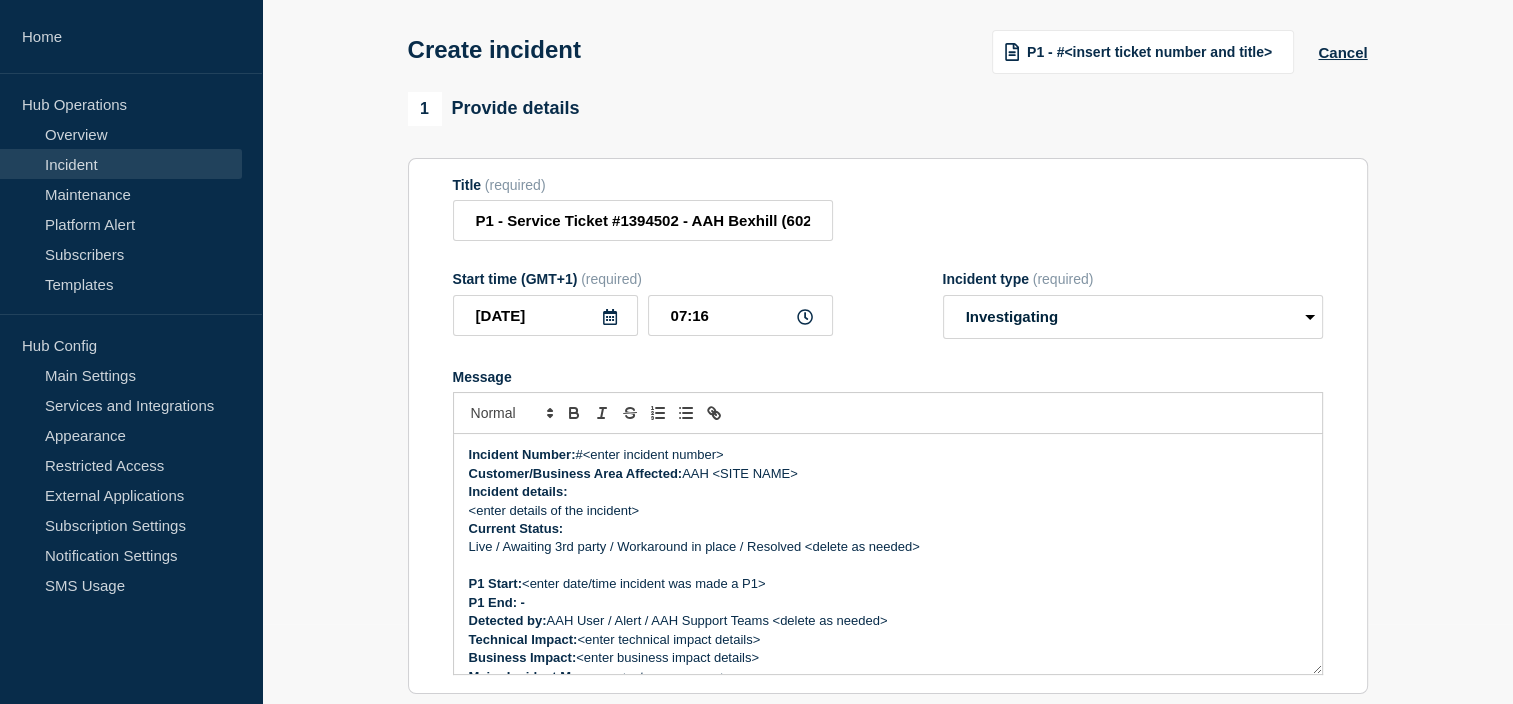 scroll, scrollTop: 200, scrollLeft: 0, axis: vertical 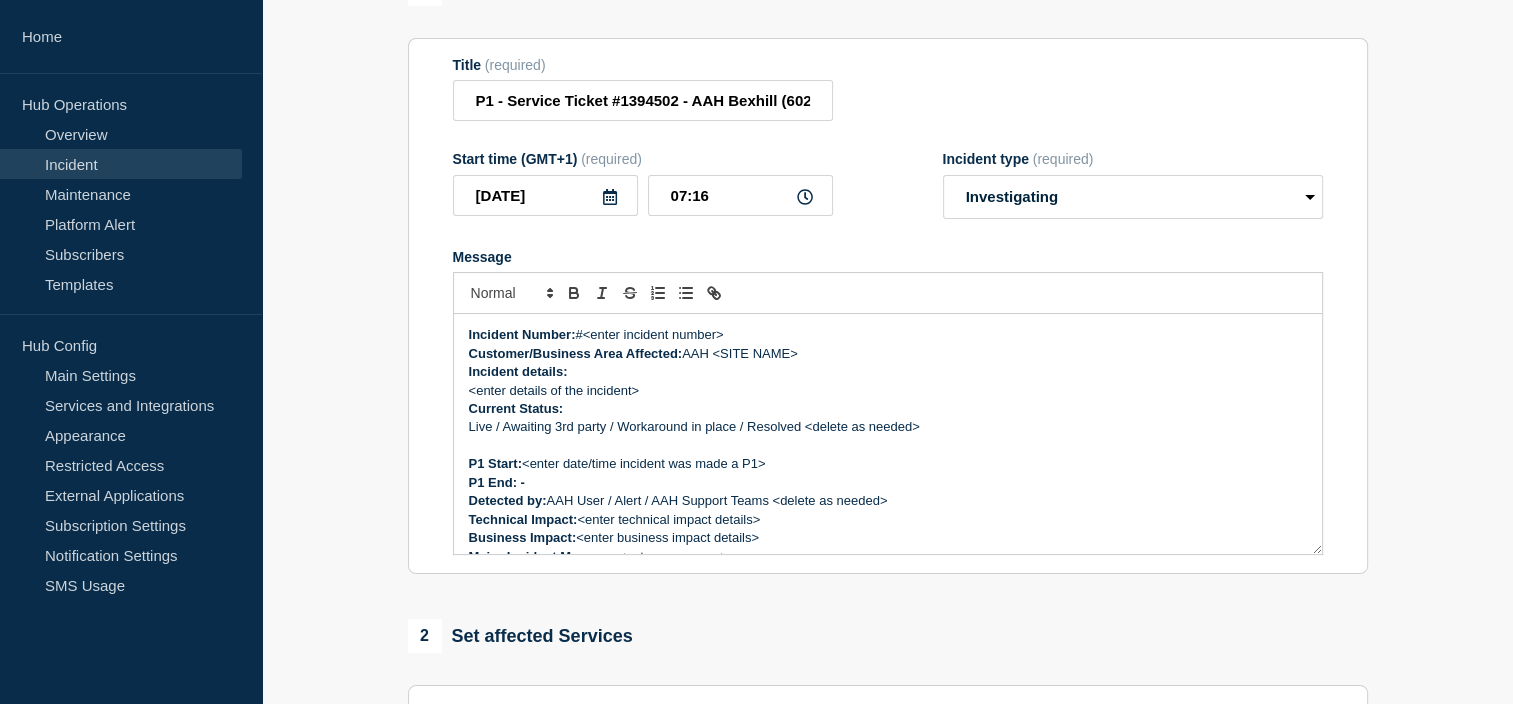click 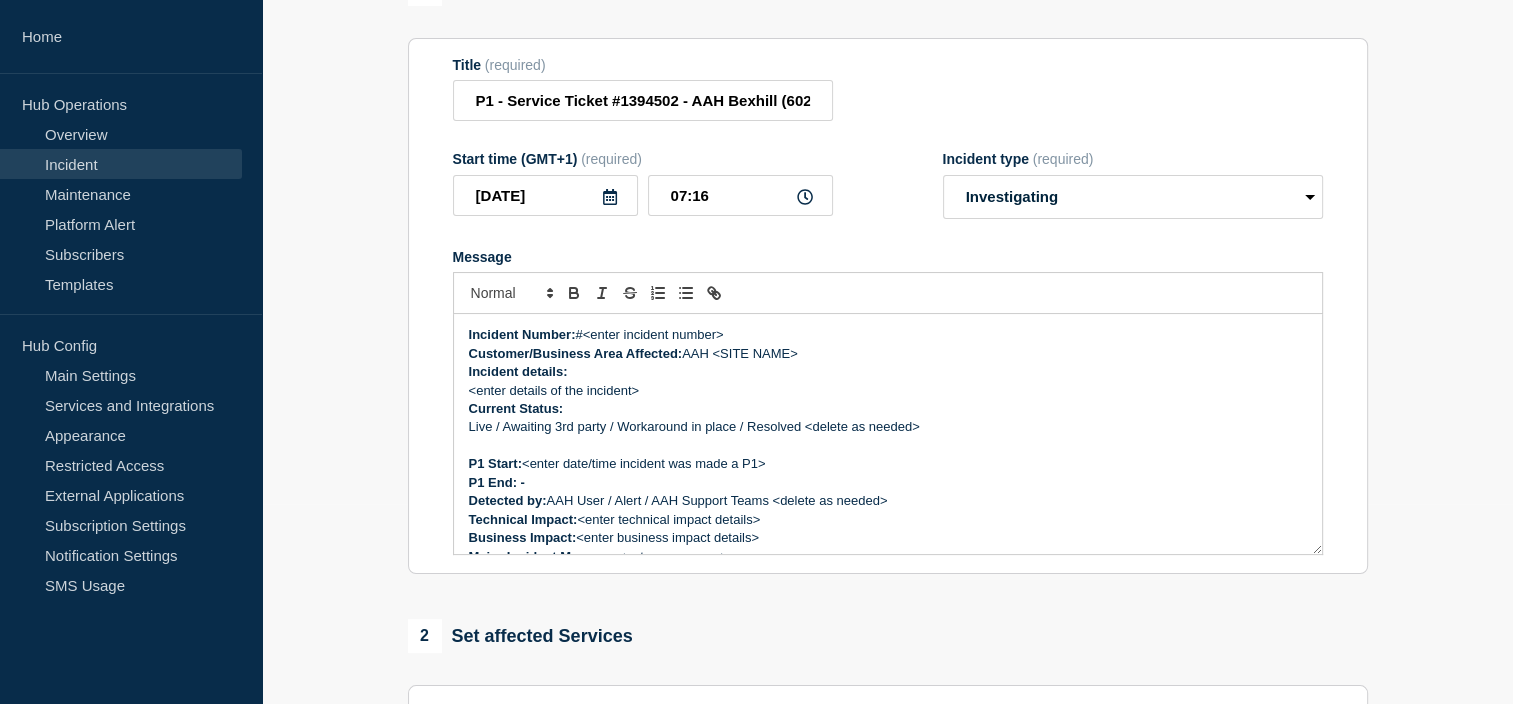 scroll, scrollTop: 0, scrollLeft: 0, axis: both 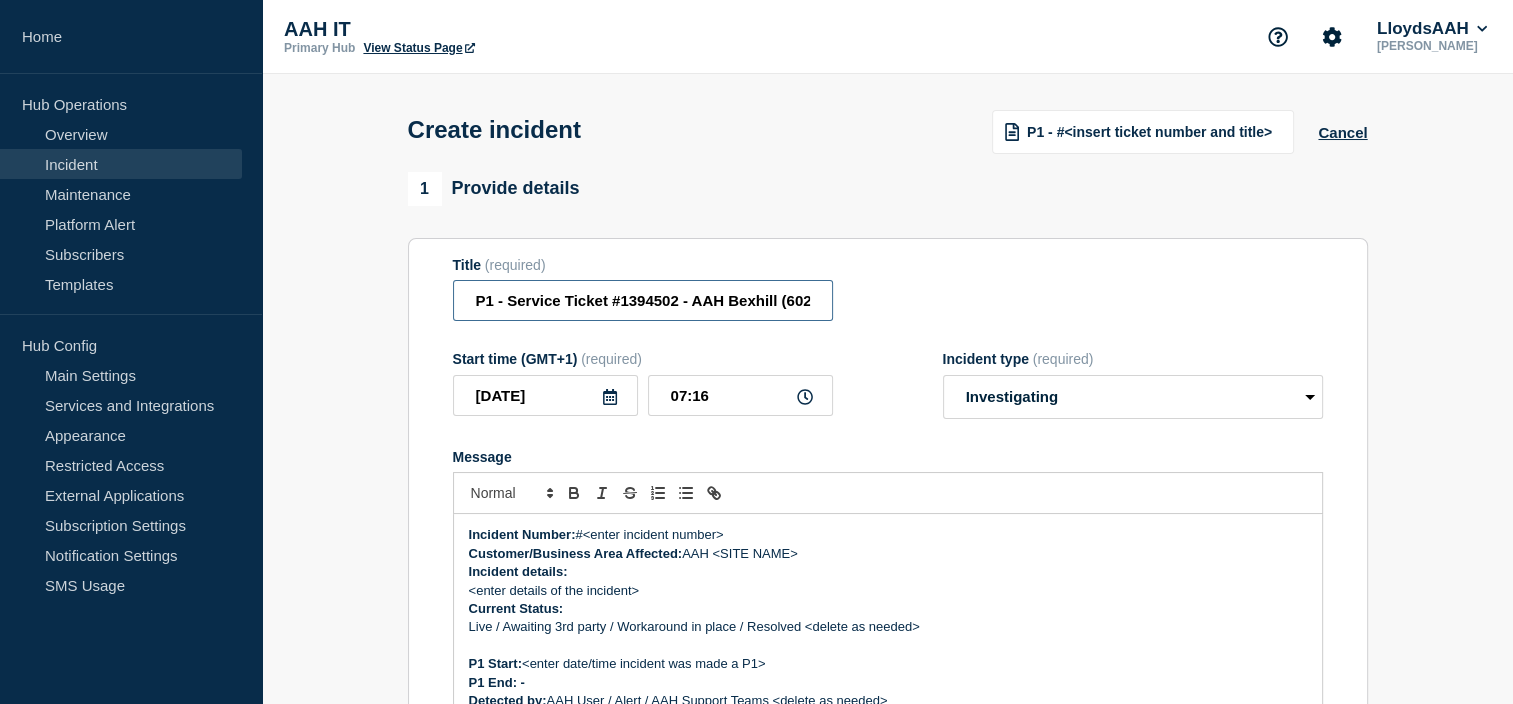 click on "P1 - Service Ticket #1394502 - AAH Bexhill (602J) - Scanners getting kicked out with Invalid server address" at bounding box center [643, 300] 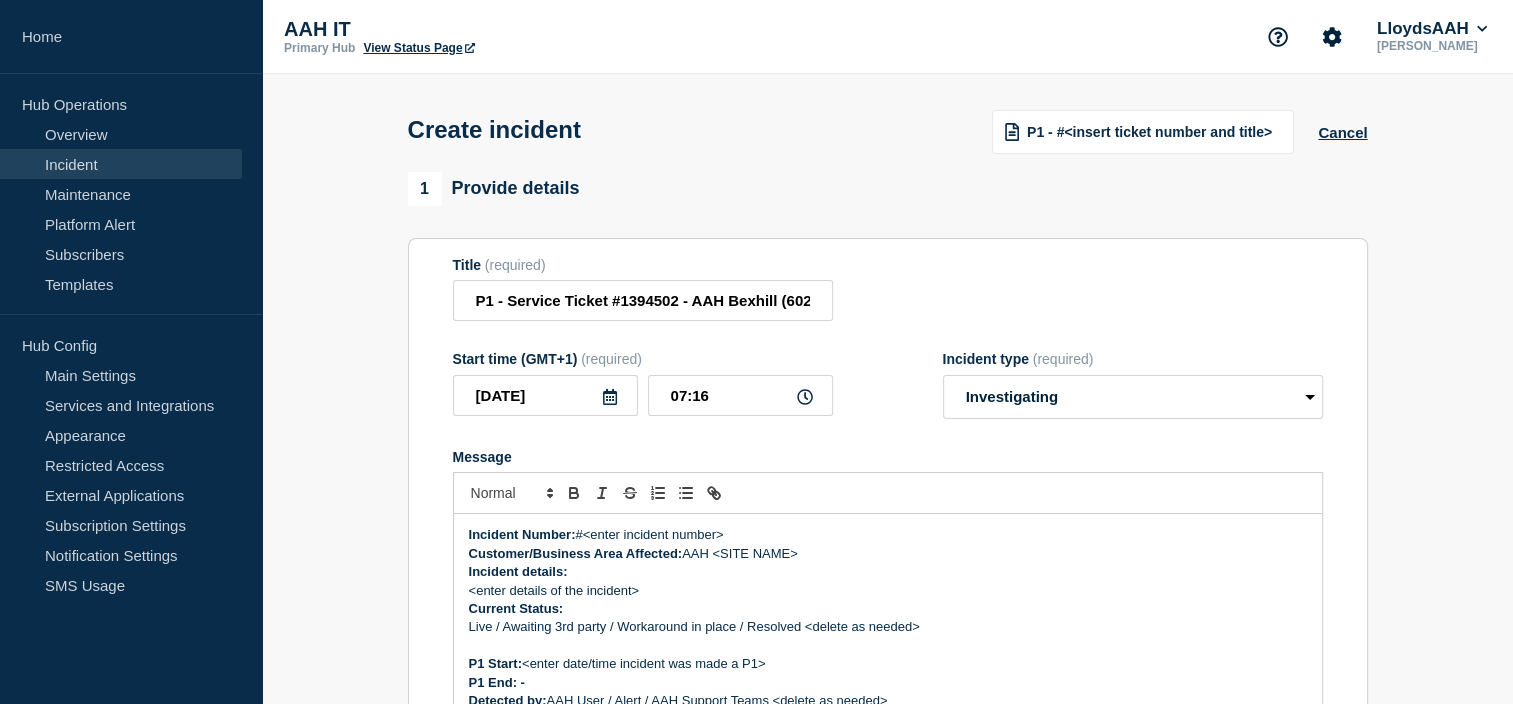 click on "Customer/Business Area Affected:  AAH <SITE NAME>" at bounding box center (888, 554) 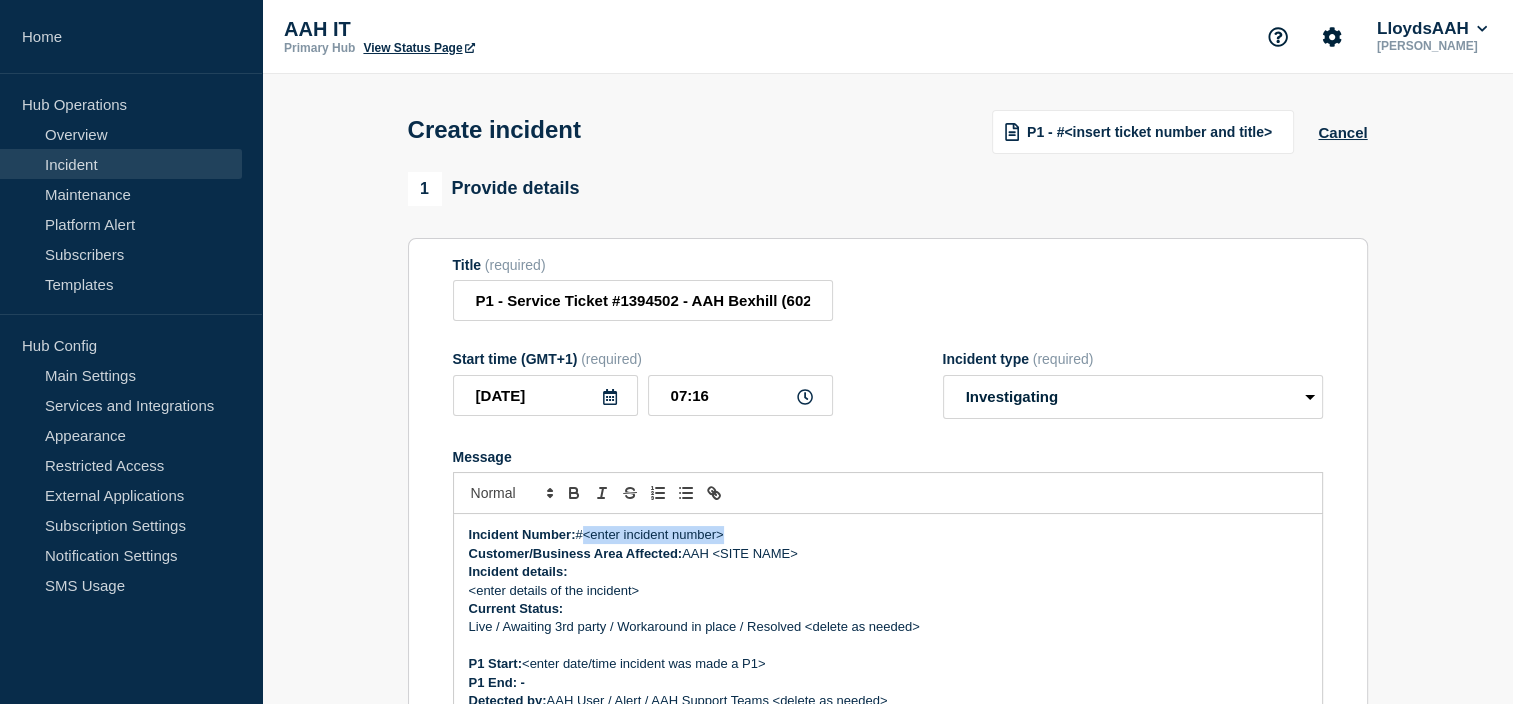 drag, startPoint x: 737, startPoint y: 547, endPoint x: 588, endPoint y: 543, distance: 149.05368 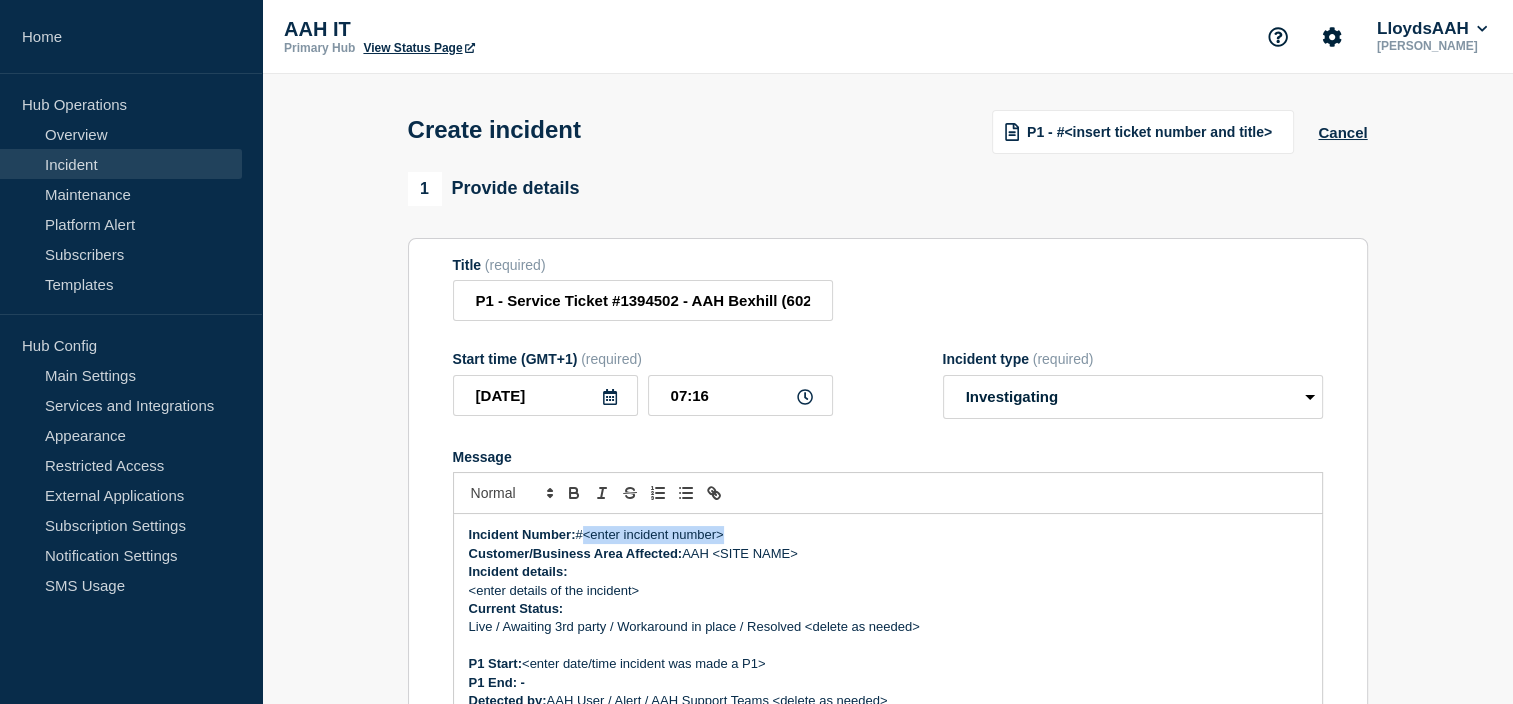 click on "Incident Number:  #<enter incident number>" at bounding box center [888, 535] 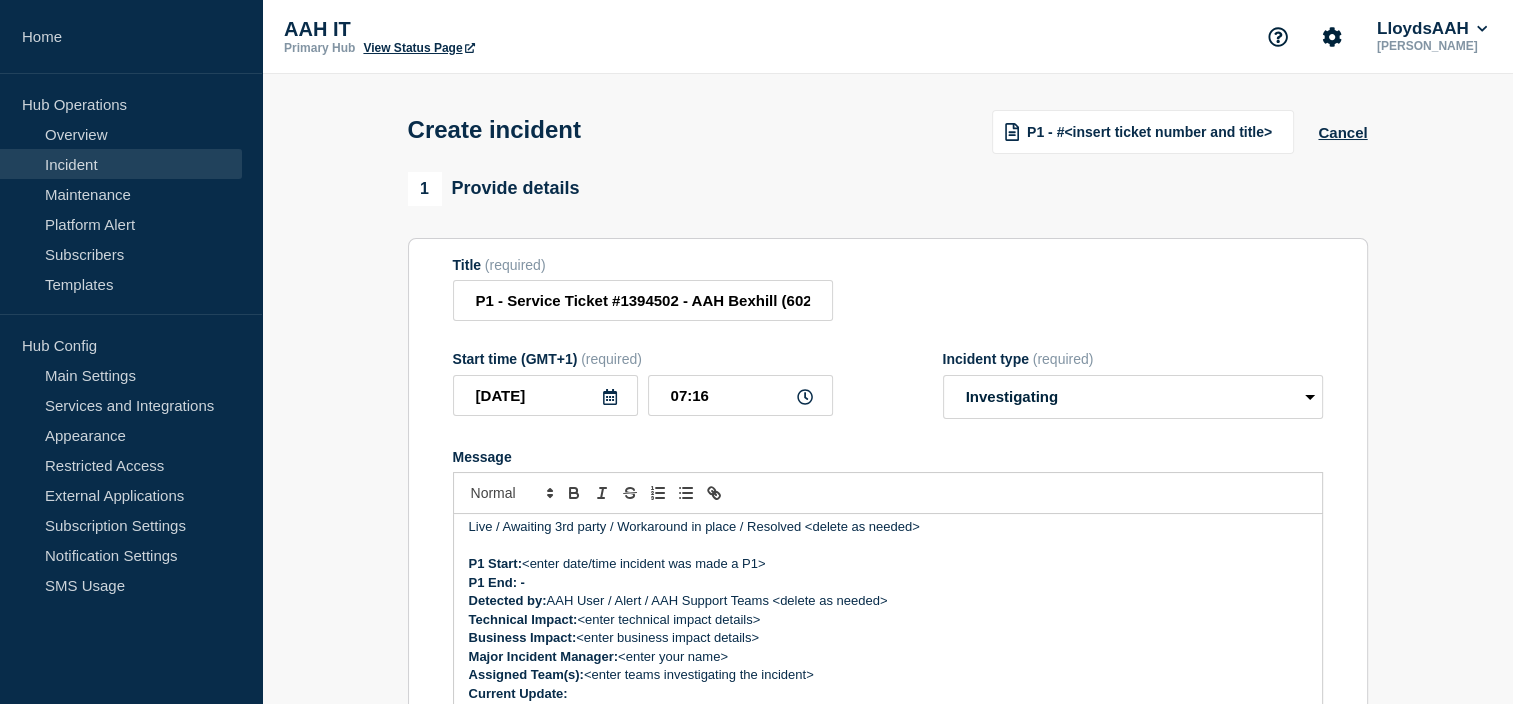 scroll, scrollTop: 0, scrollLeft: 0, axis: both 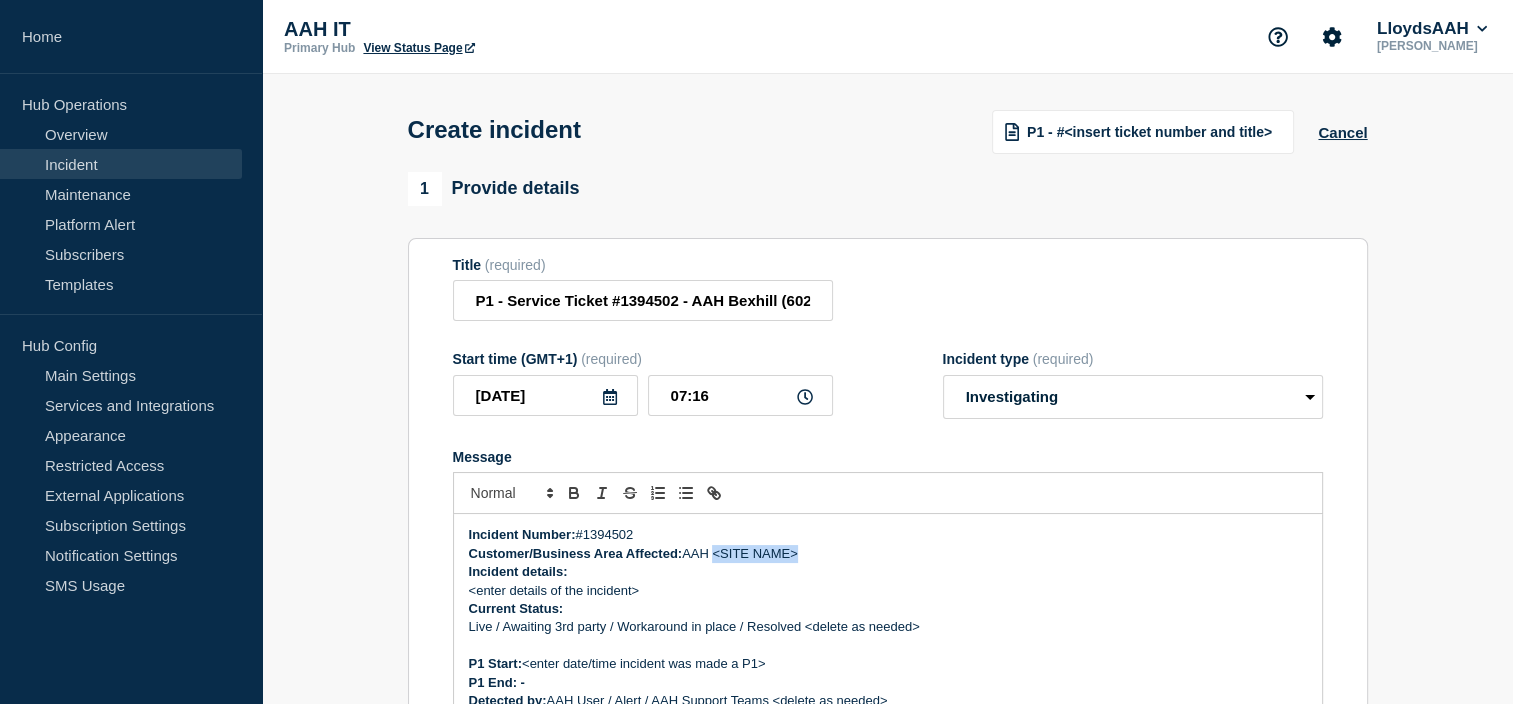 drag, startPoint x: 808, startPoint y: 561, endPoint x: 717, endPoint y: 563, distance: 91.02197 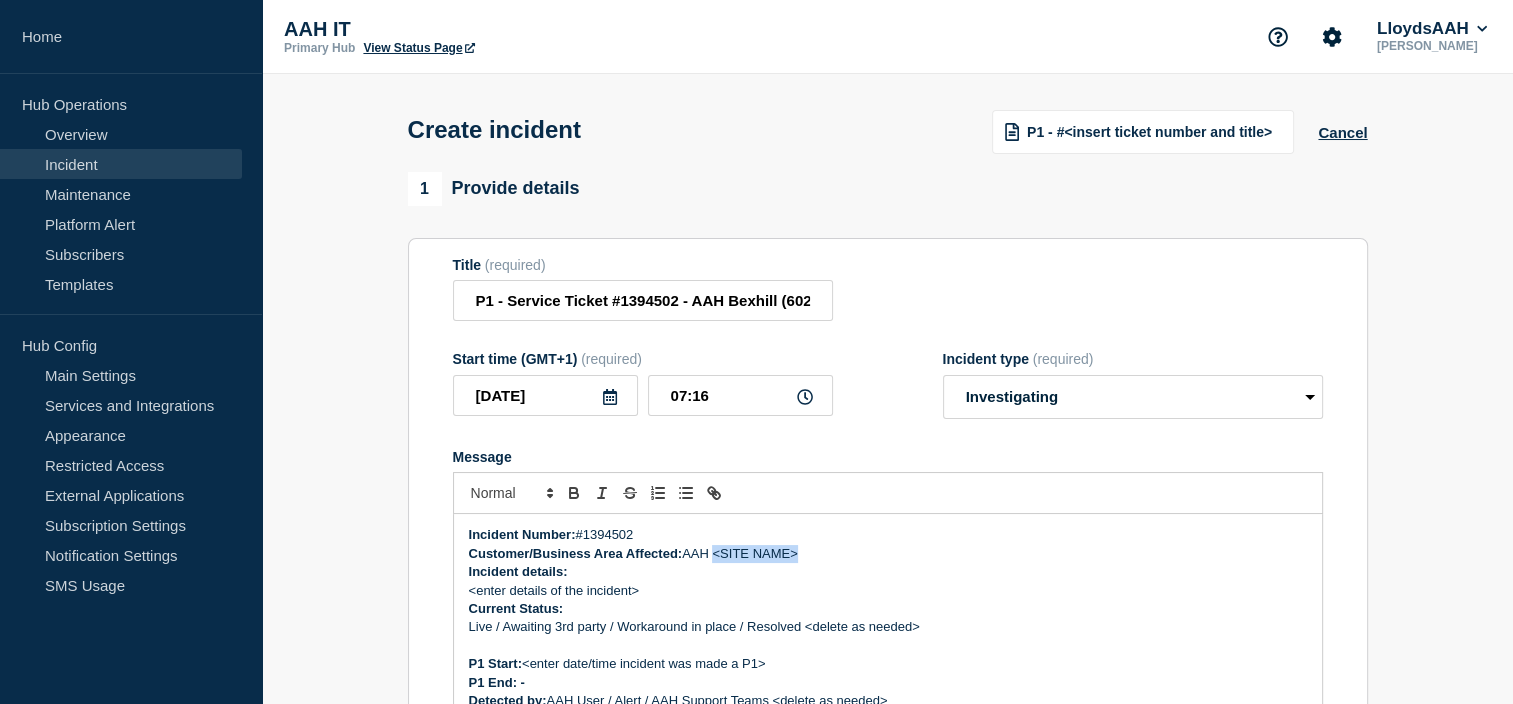 click on "Customer/Business Area Affected:  AAH <SITE NAME>" at bounding box center [888, 554] 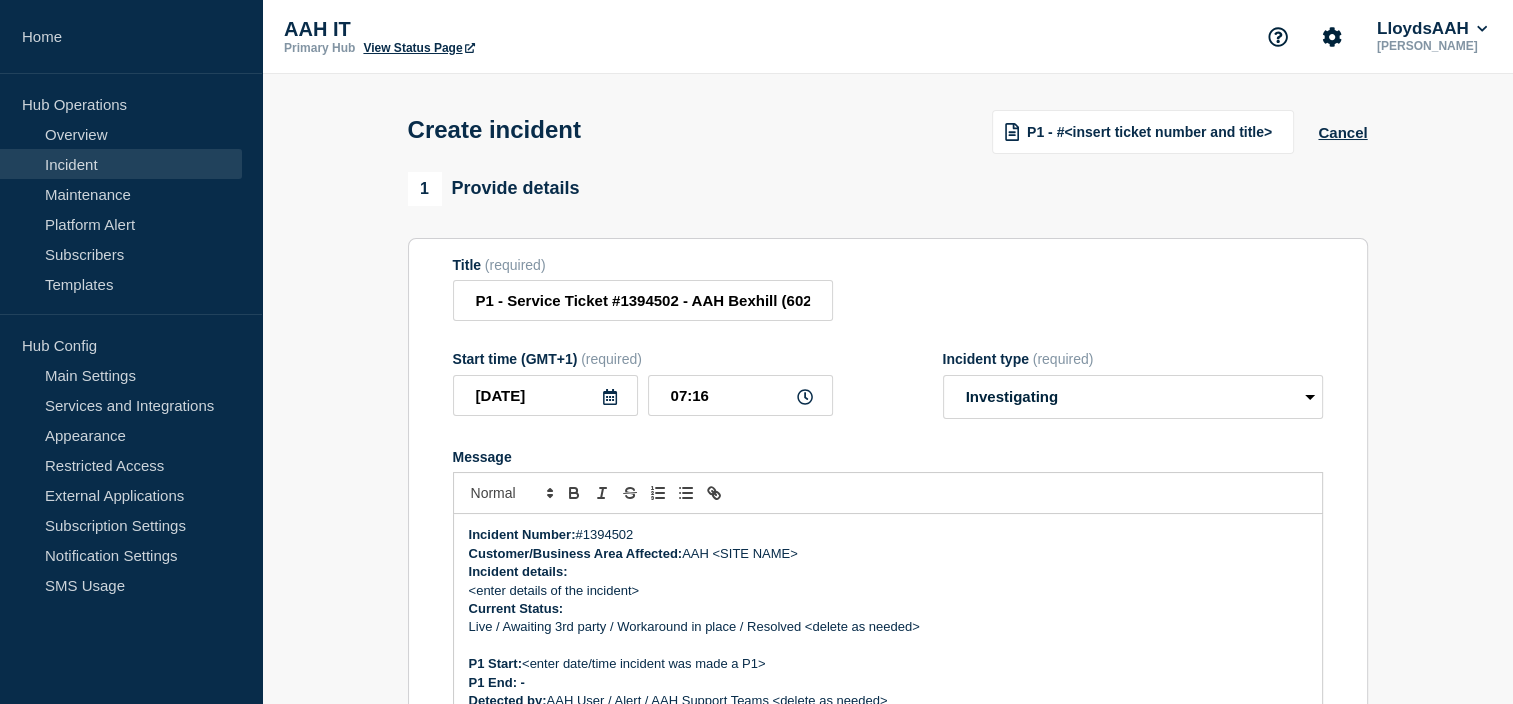 type 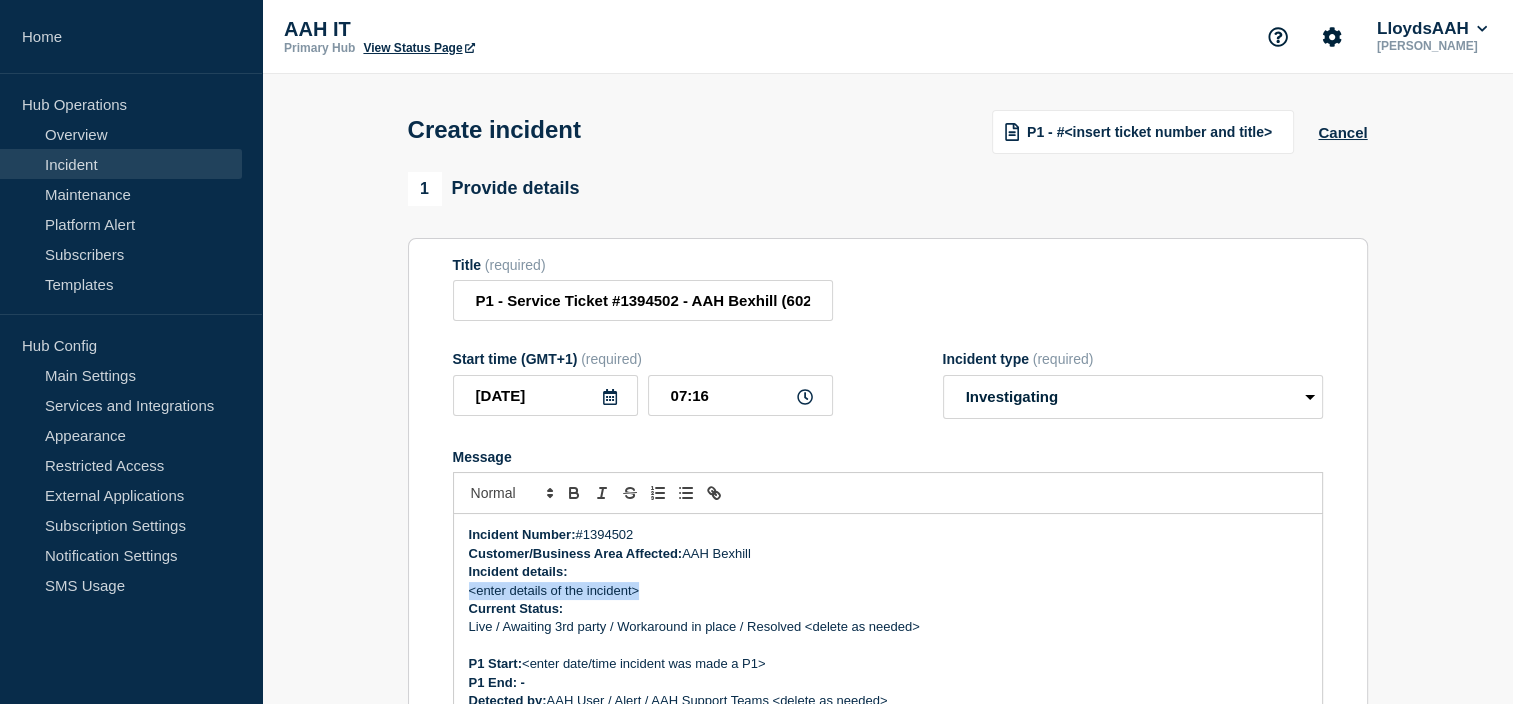 drag, startPoint x: 658, startPoint y: 594, endPoint x: 464, endPoint y: 592, distance: 194.01031 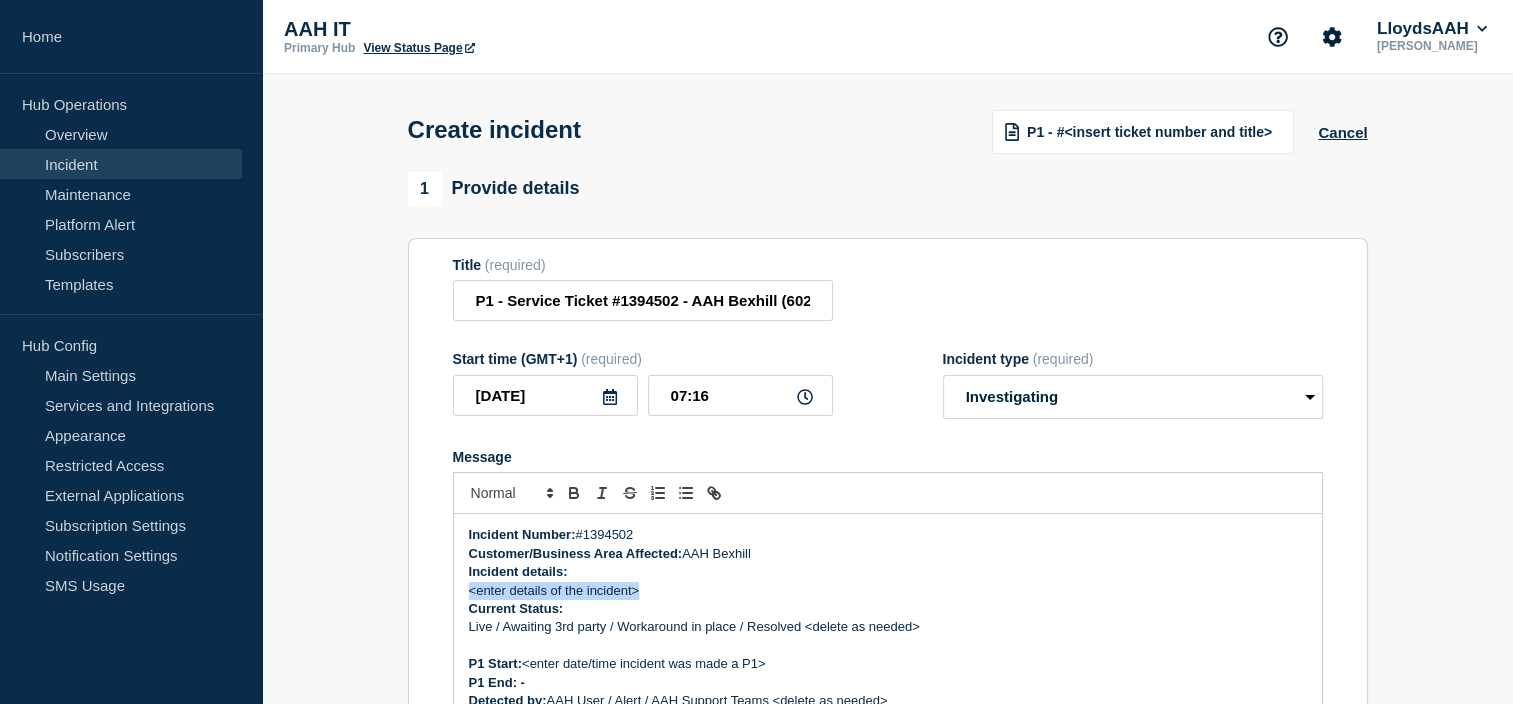 click on "Incident Number:  #1394502 Customer/Business Area Affected:  AAH Bexhill Incident details:  <enter details of the incident> Current Status:  Live / Awaiting 3rd party / Workaround in place / Resolved <delete as needed> P1 Start:  <enter date/time incident was made a P1> P1 End: - Detected by:  AAH User / Alert / AAH Support Teams <delete as needed> Technical Impact:  <enter technical impact details> Business Impact:  <enter business impact details> Major Incident Manager:  <enter your name> Assigned Team(s):  <enter teams investigating the incident> Current Update:  Communication / Escalation / Delegation / Investigation <delete as needed> <enter time and summary of latest update> Next Action:  <enter details of next action(s)> Time of Next Comms:  <enter time 1 hour from now>" at bounding box center (888, 634) 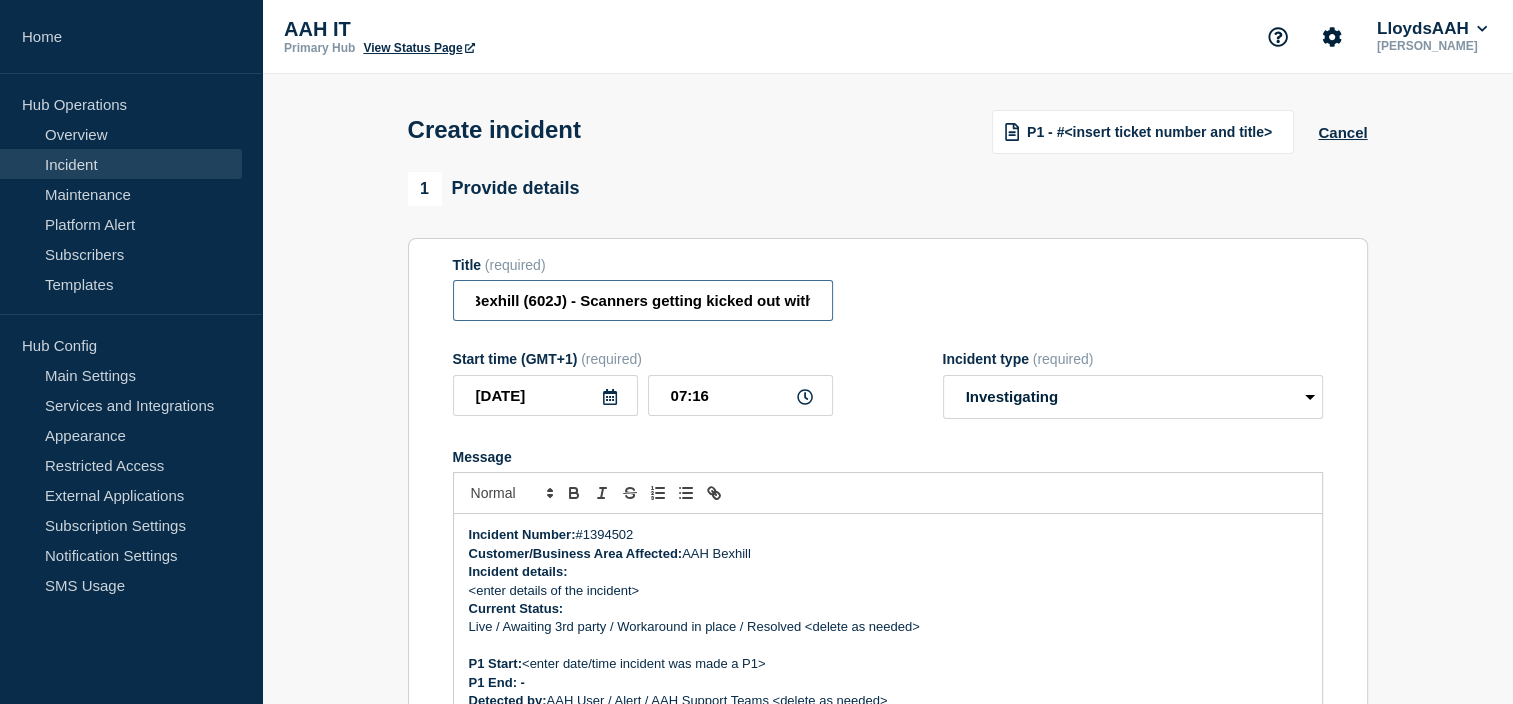 scroll, scrollTop: 0, scrollLeft: 424, axis: horizontal 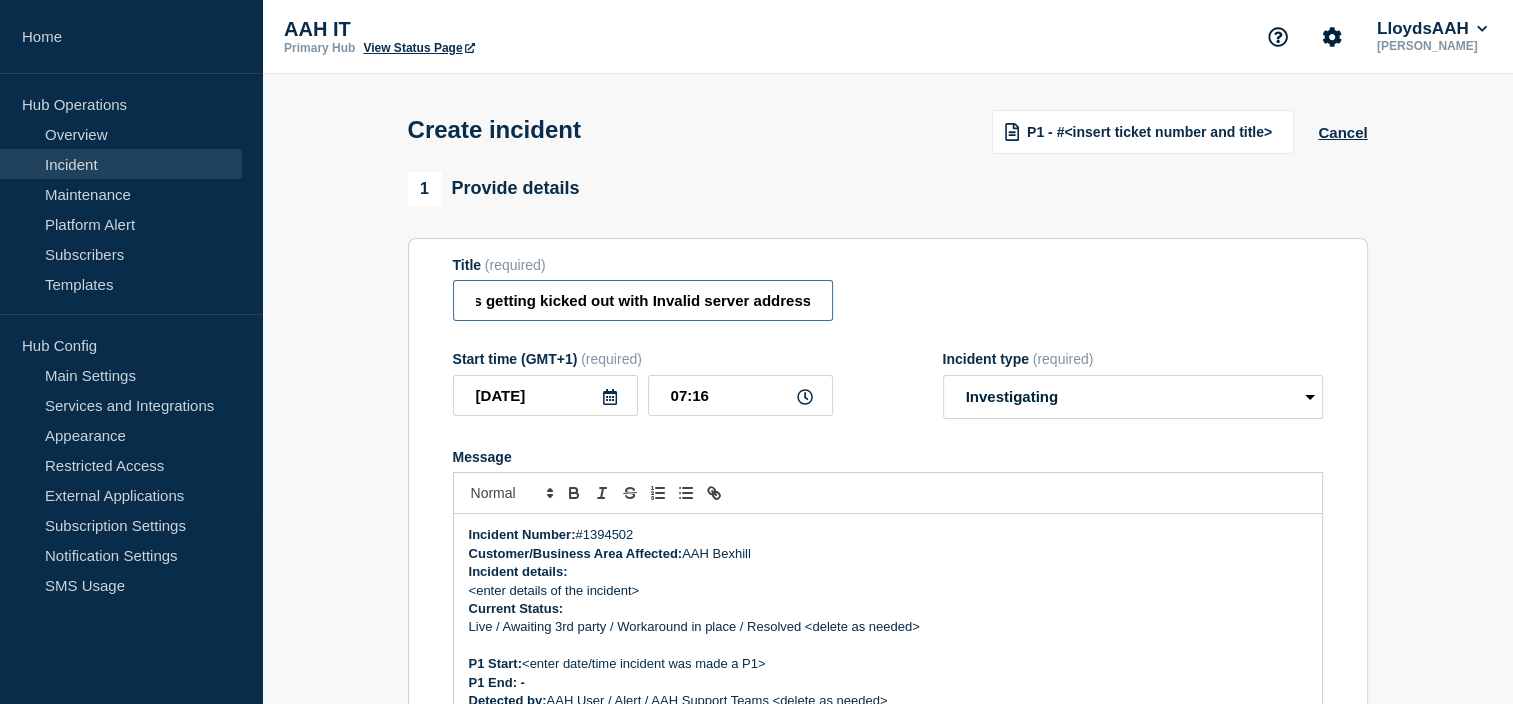drag, startPoint x: 729, startPoint y: 306, endPoint x: 812, endPoint y: 308, distance: 83.02409 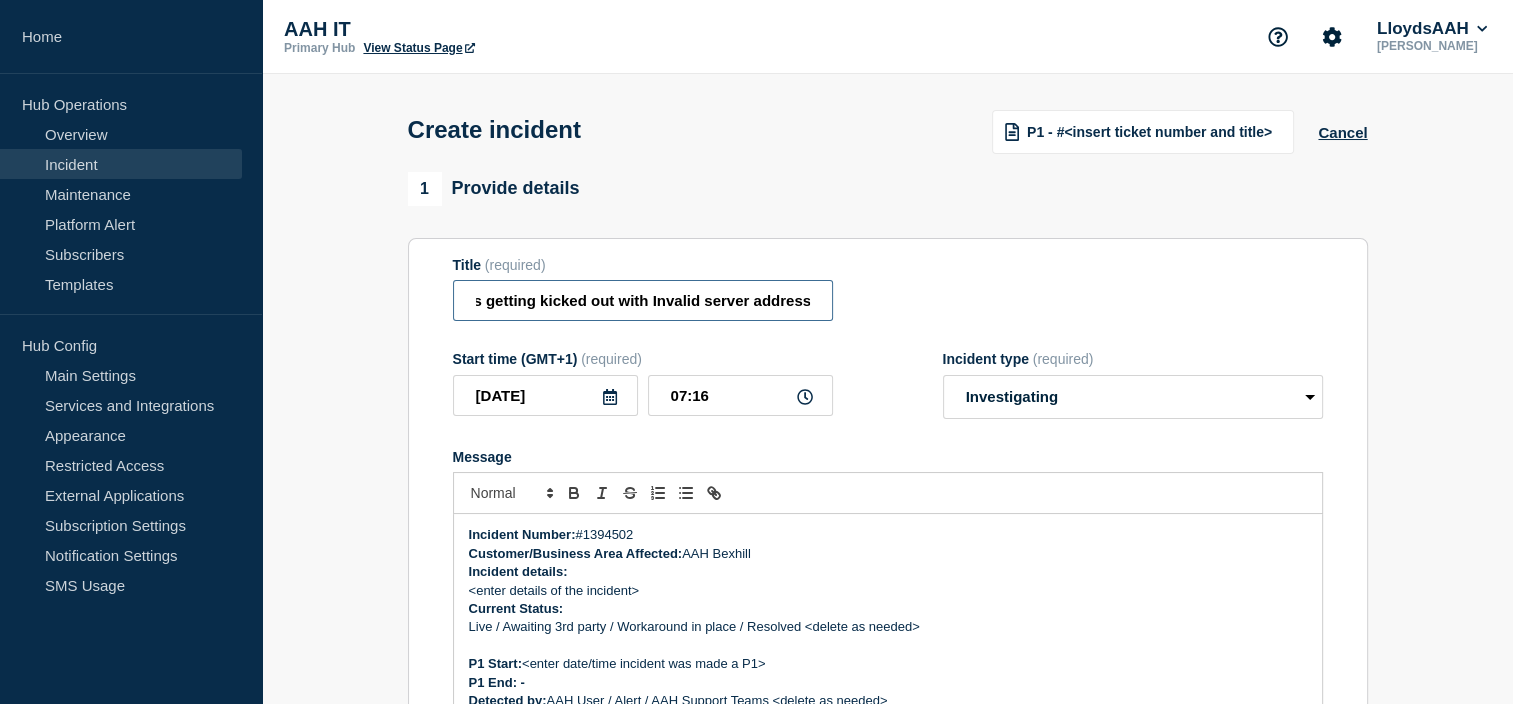 click on "P1 - Service Ticket #1394502 - AAH Bexhill (602J) - Scanners getting kicked out with Invalid server address" at bounding box center (643, 300) 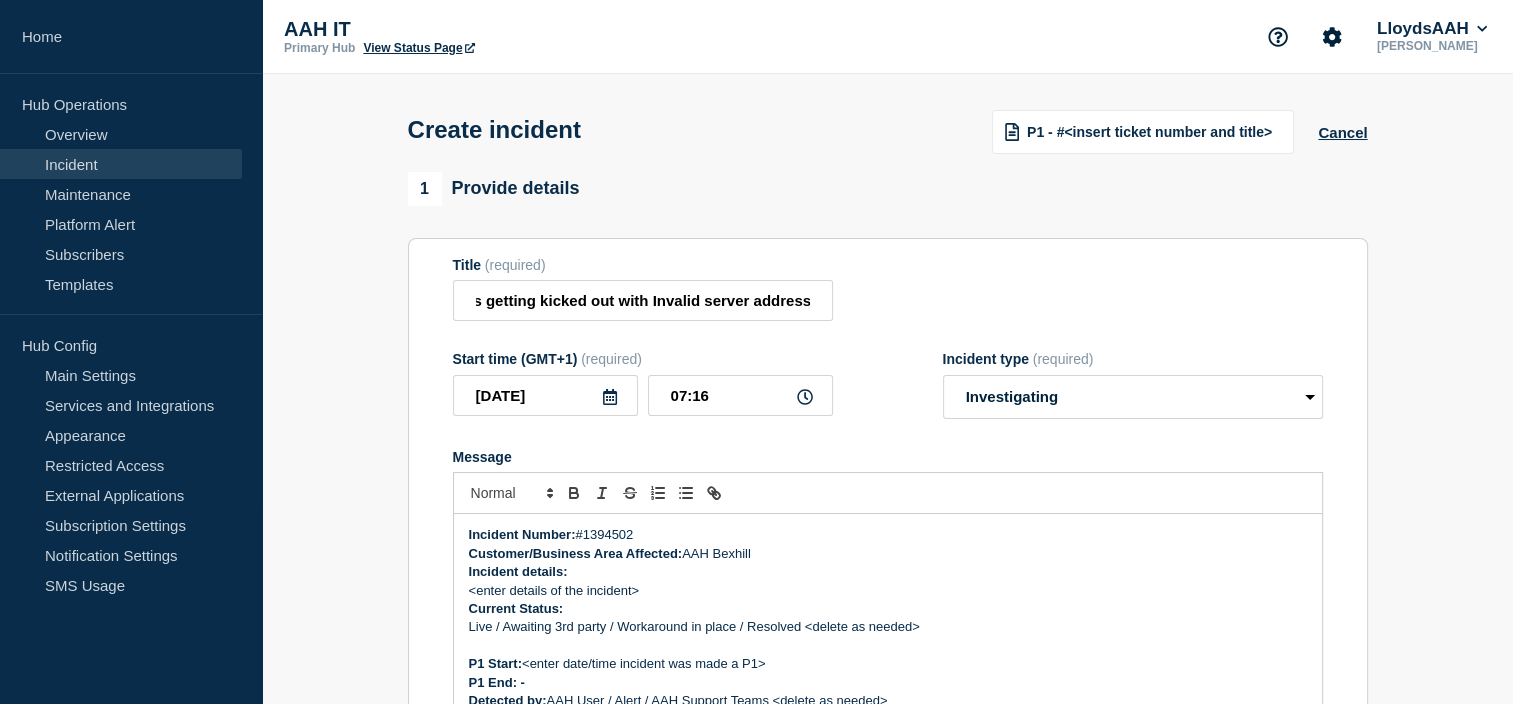 scroll, scrollTop: 0, scrollLeft: 0, axis: both 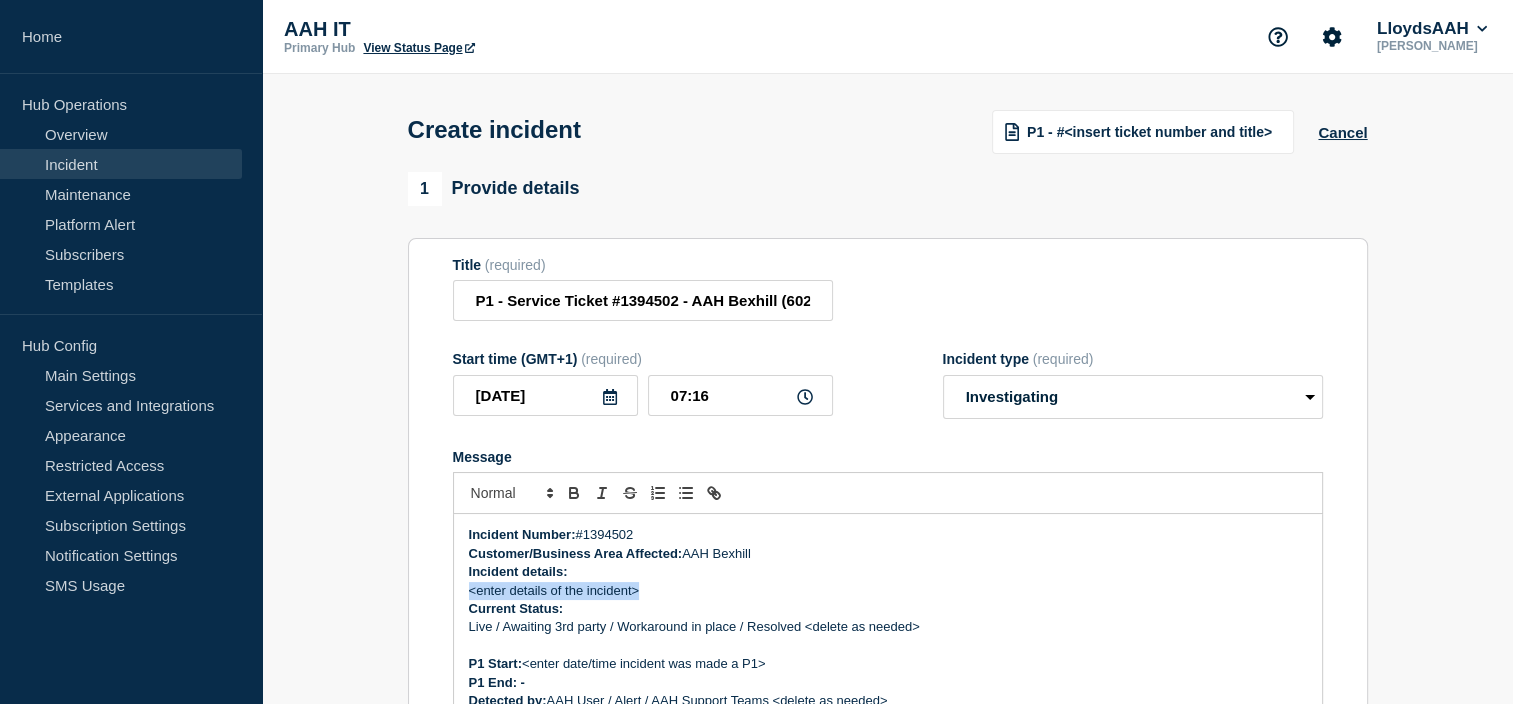 drag, startPoint x: 656, startPoint y: 597, endPoint x: 459, endPoint y: 595, distance: 197.01015 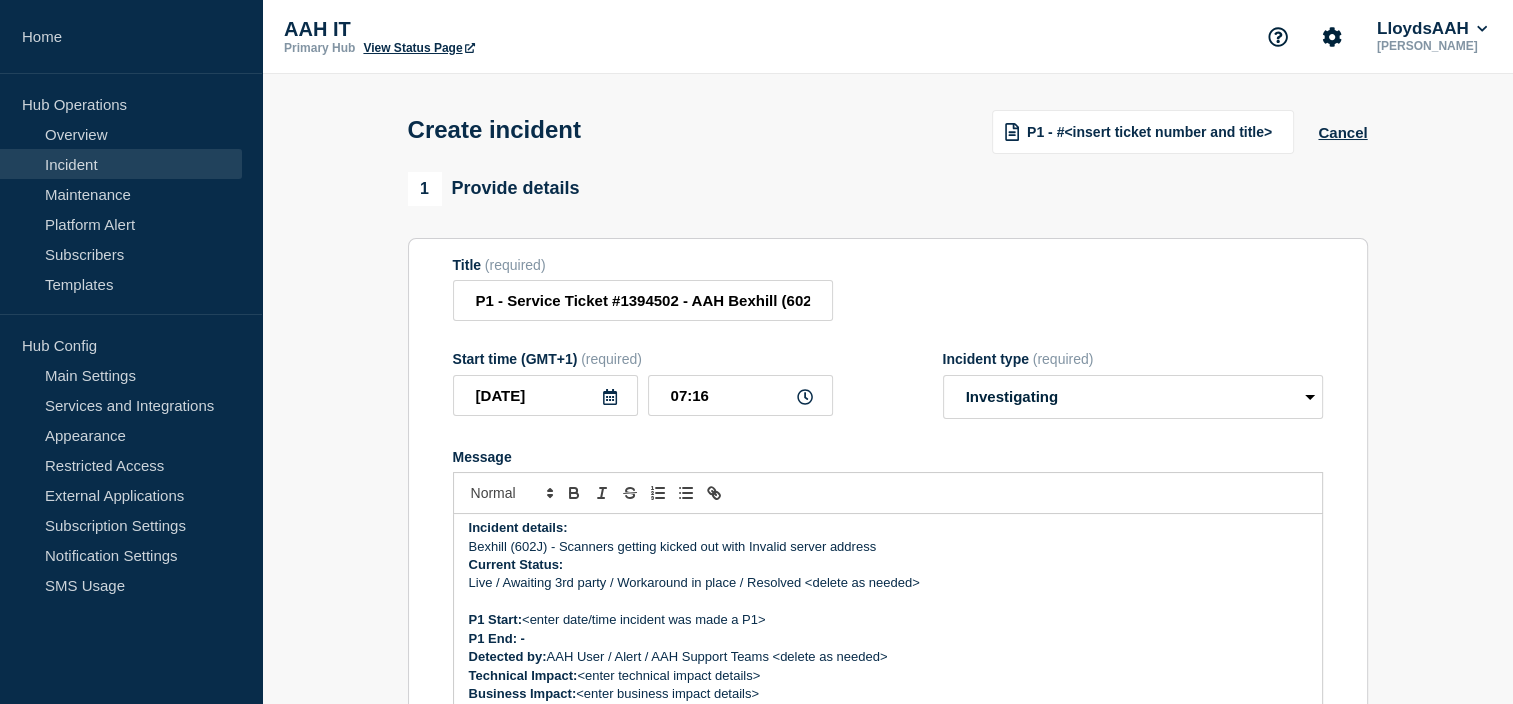 scroll, scrollTop: 0, scrollLeft: 0, axis: both 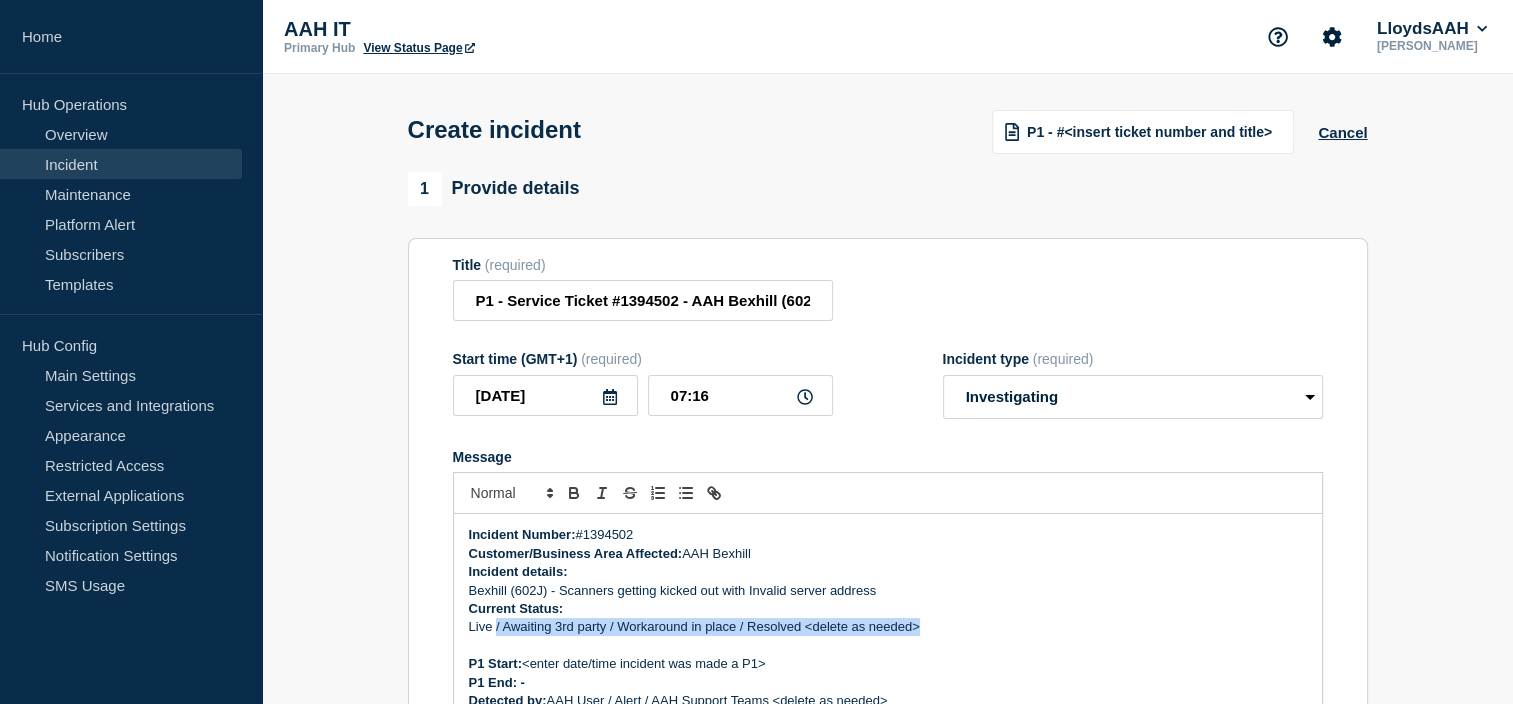 drag, startPoint x: 936, startPoint y: 640, endPoint x: 495, endPoint y: 625, distance: 441.25504 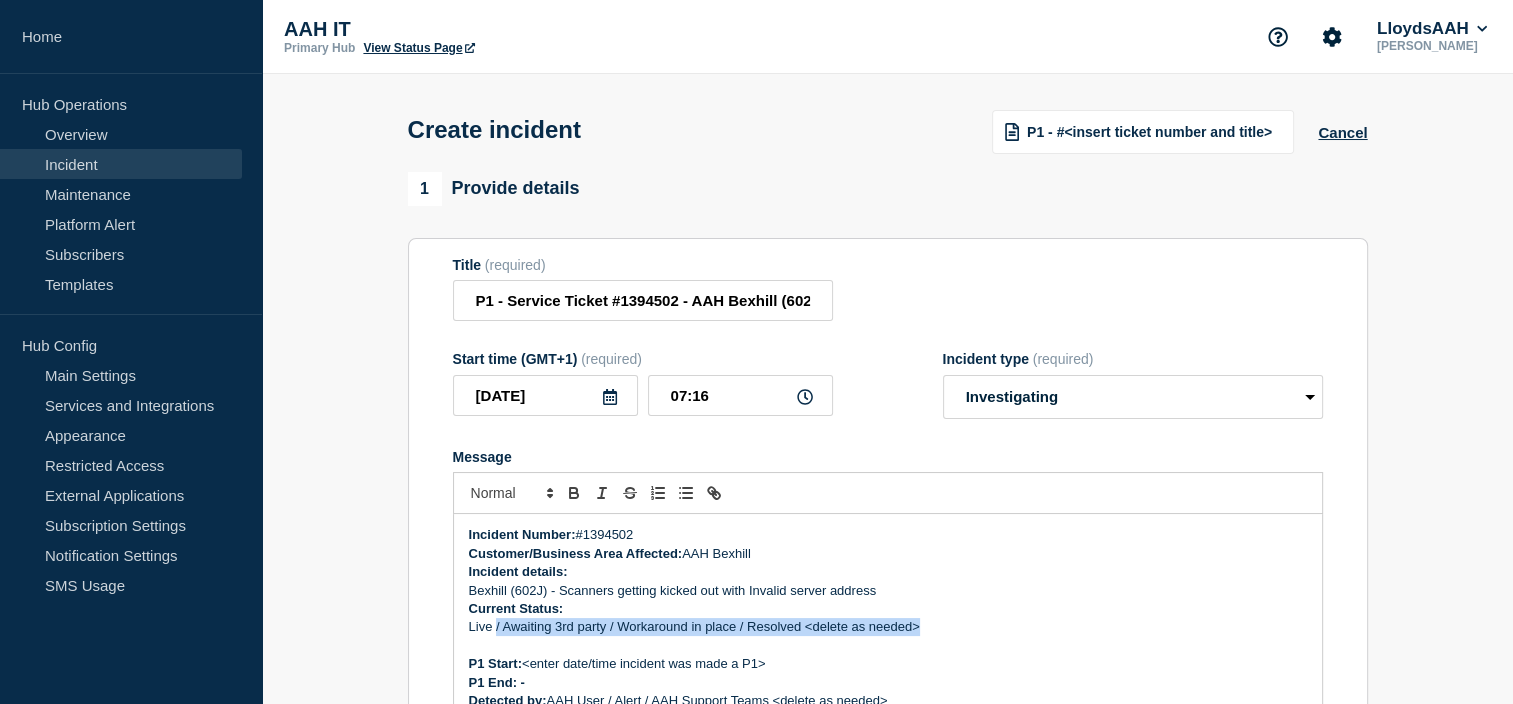 click on "Live / Awaiting 3rd party / Workaround in place / Resolved <delete as needed>" at bounding box center [888, 627] 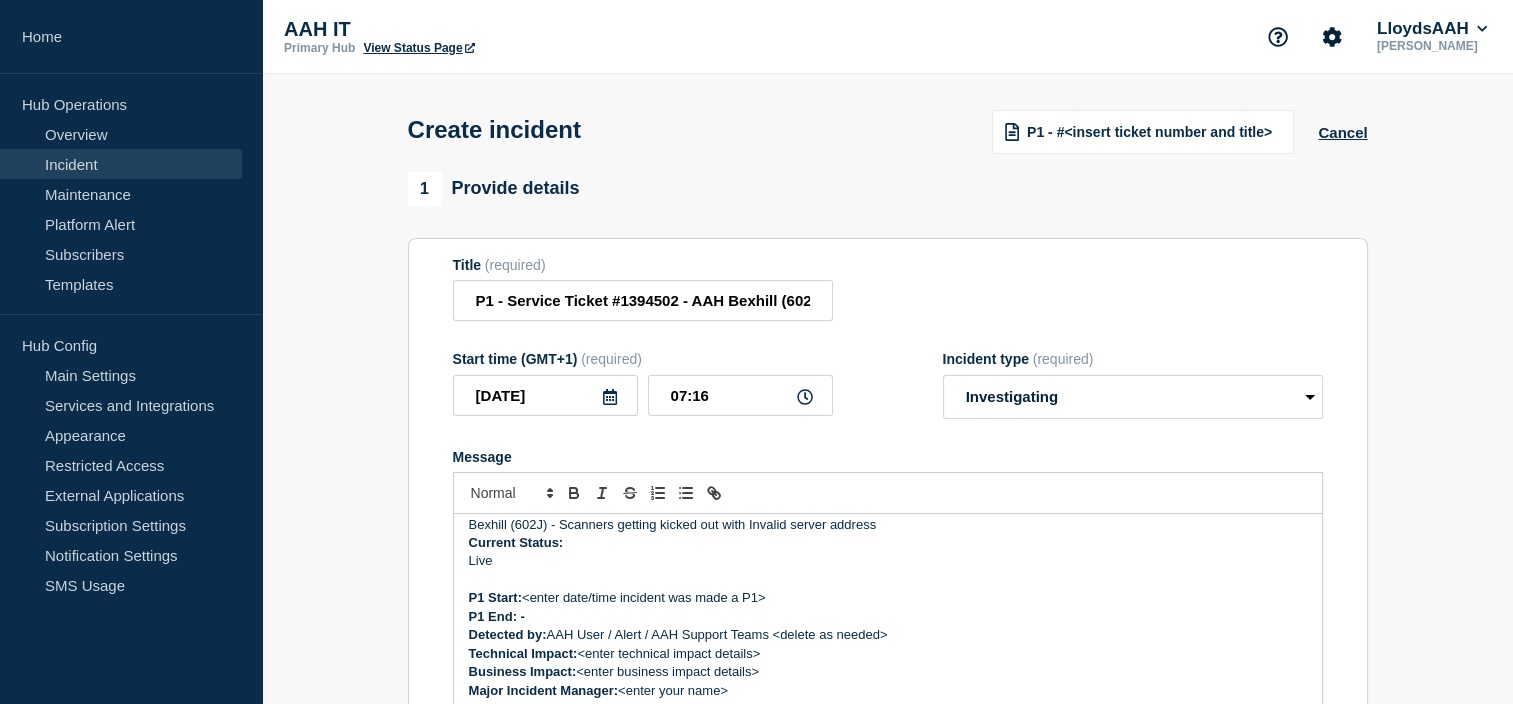 scroll, scrollTop: 100, scrollLeft: 0, axis: vertical 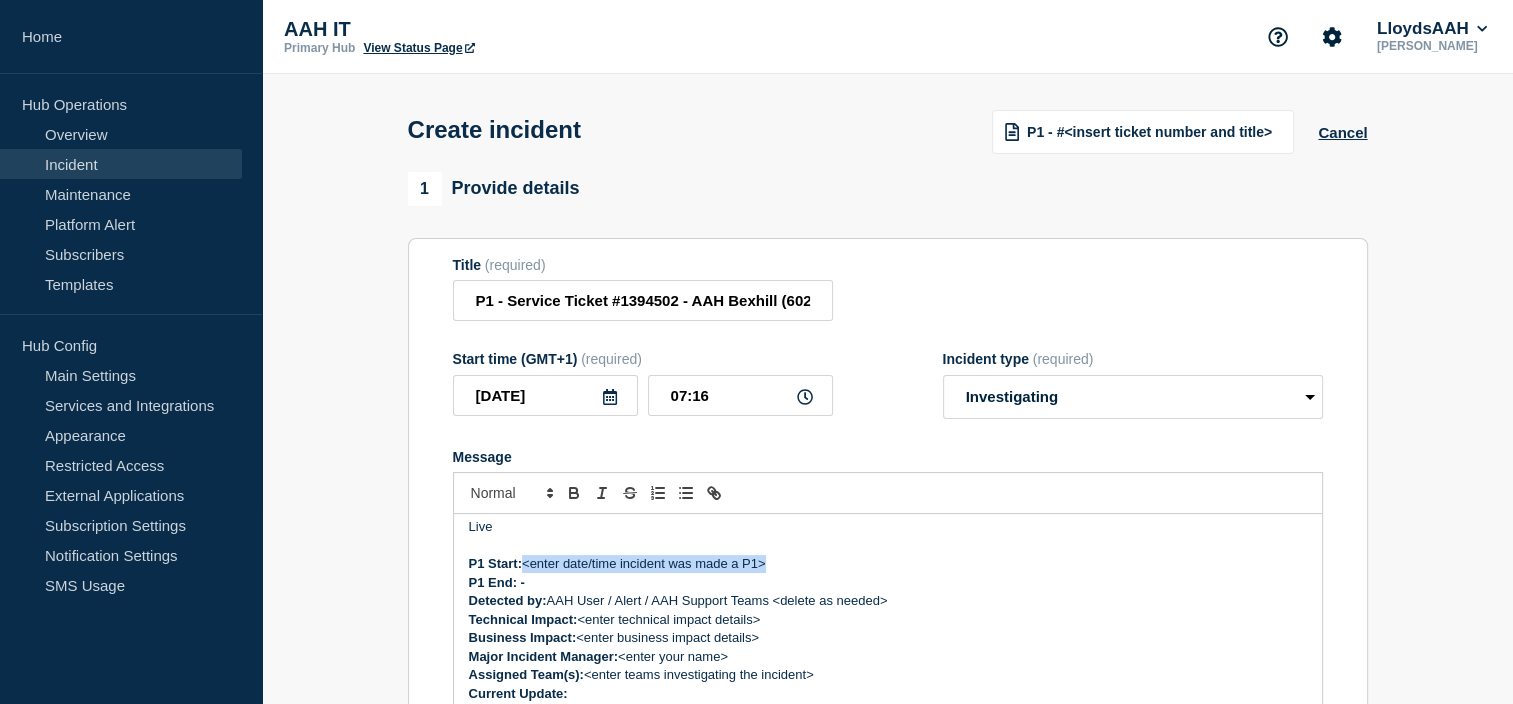 drag, startPoint x: 745, startPoint y: 567, endPoint x: 523, endPoint y: 576, distance: 222.18236 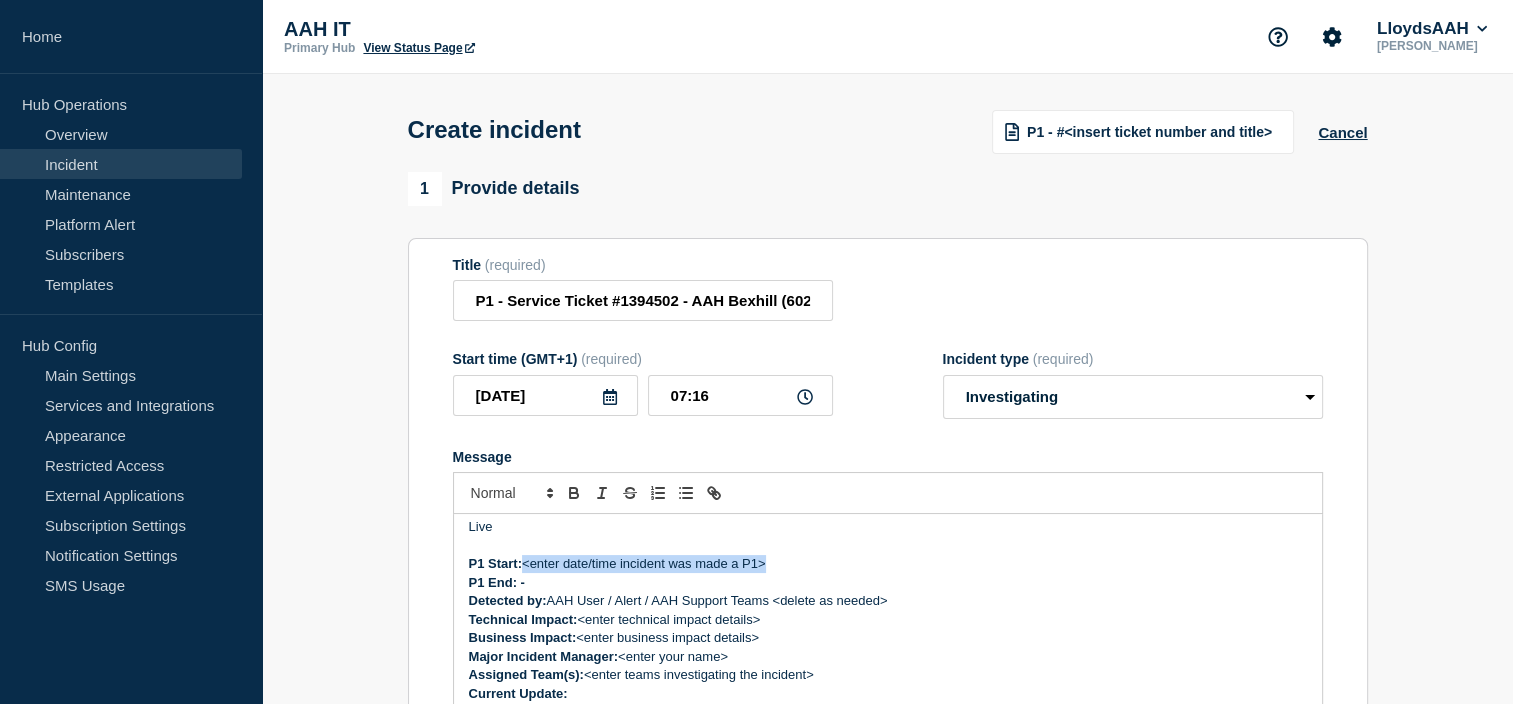 click on "P1 Start:  <enter date/time incident was made a P1>" at bounding box center [888, 564] 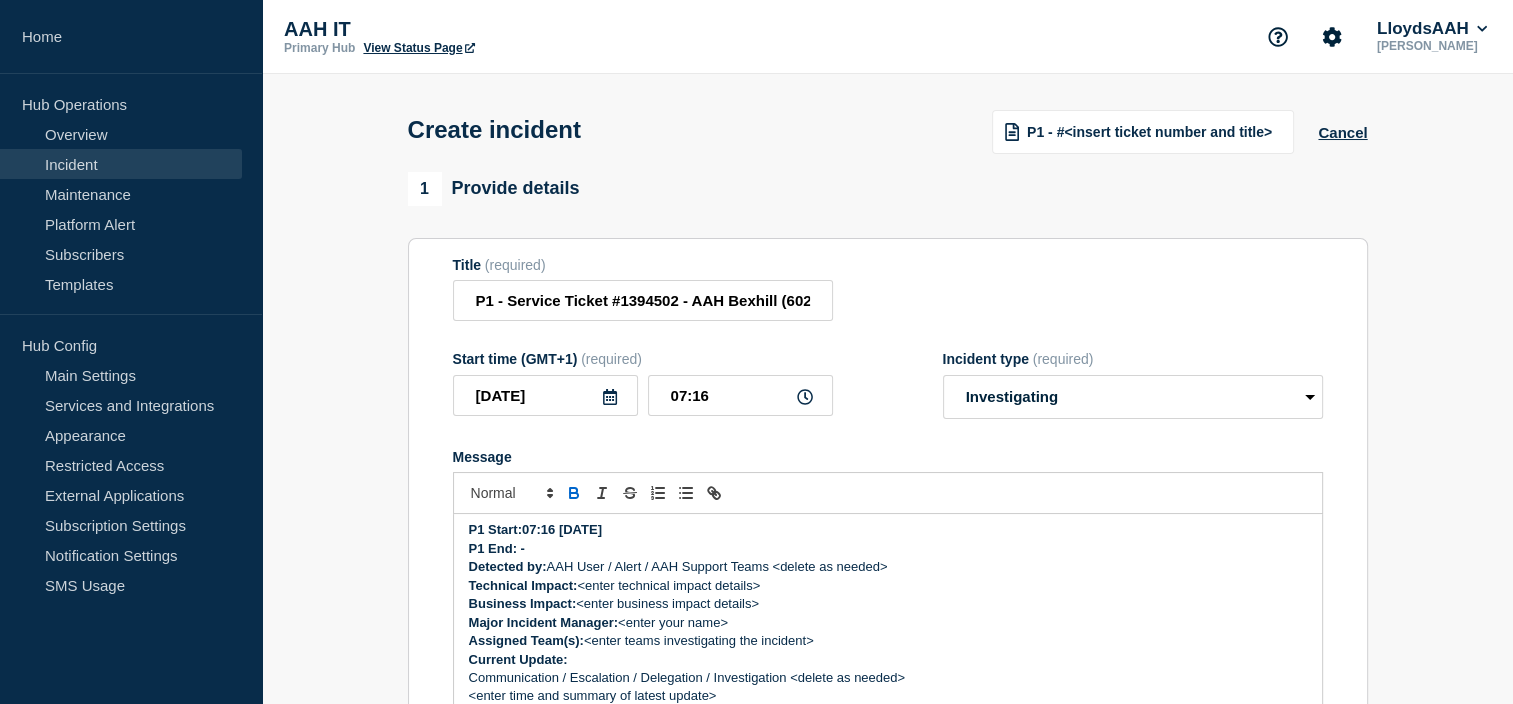 scroll, scrollTop: 152, scrollLeft: 0, axis: vertical 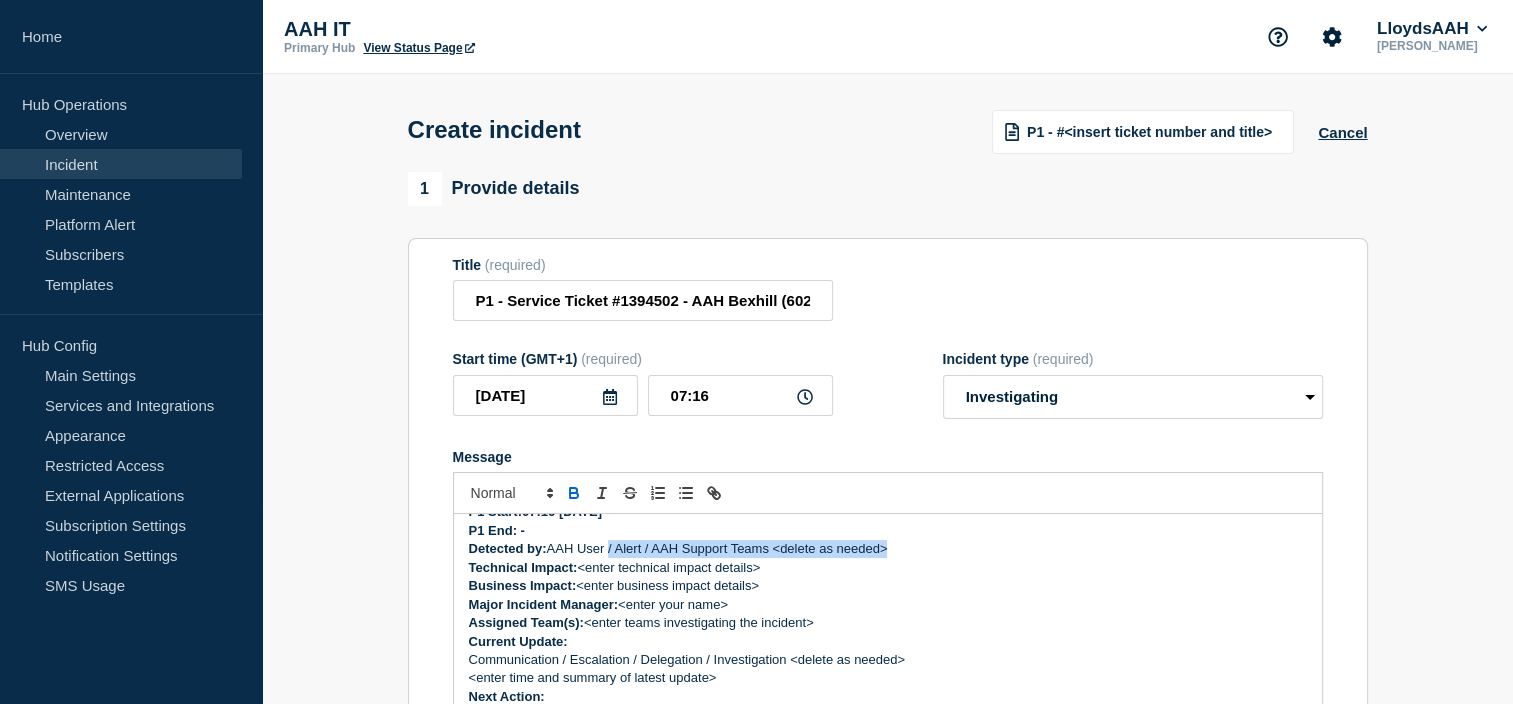 drag, startPoint x: 917, startPoint y: 555, endPoint x: 612, endPoint y: 560, distance: 305.041 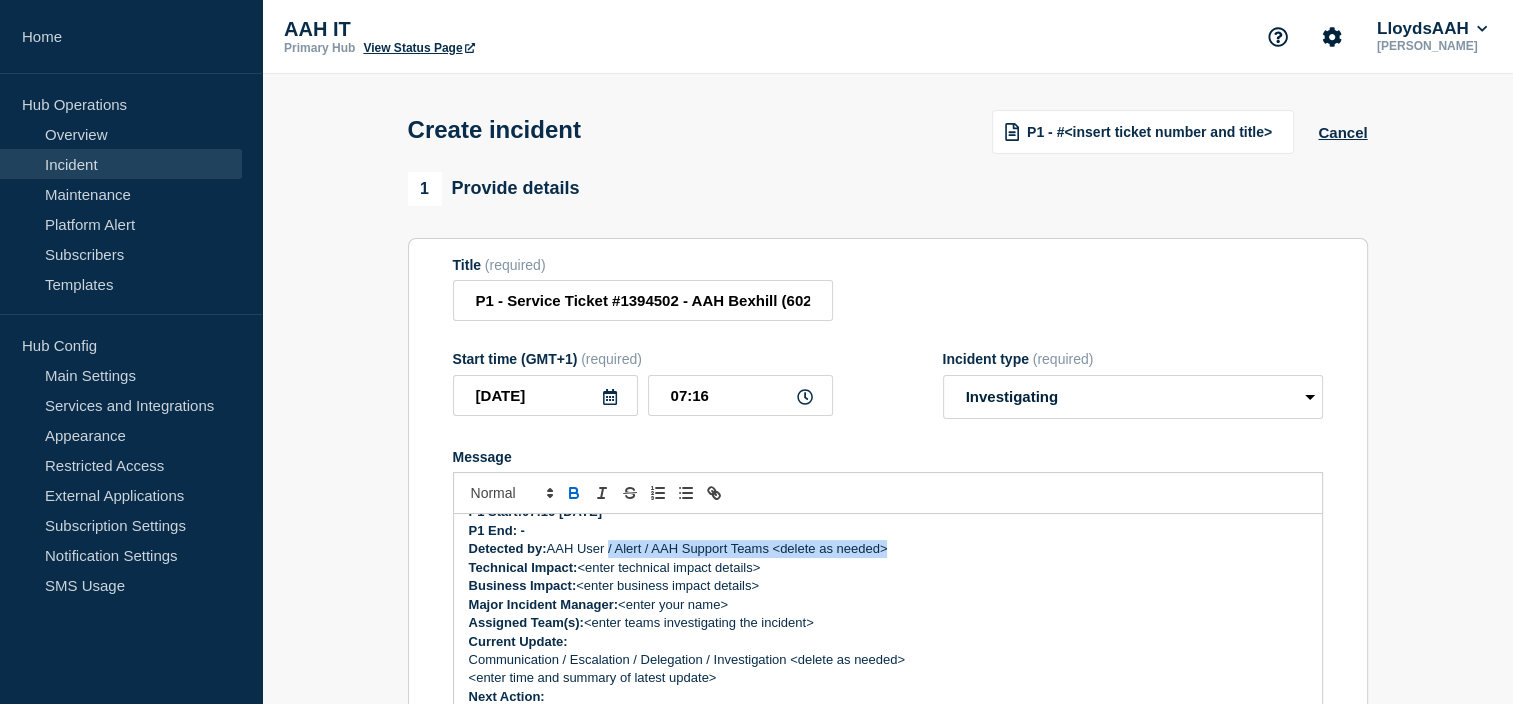 click on "Detected by:  AAH User / Alert / AAH Support Teams <delete as needed>" at bounding box center [888, 549] 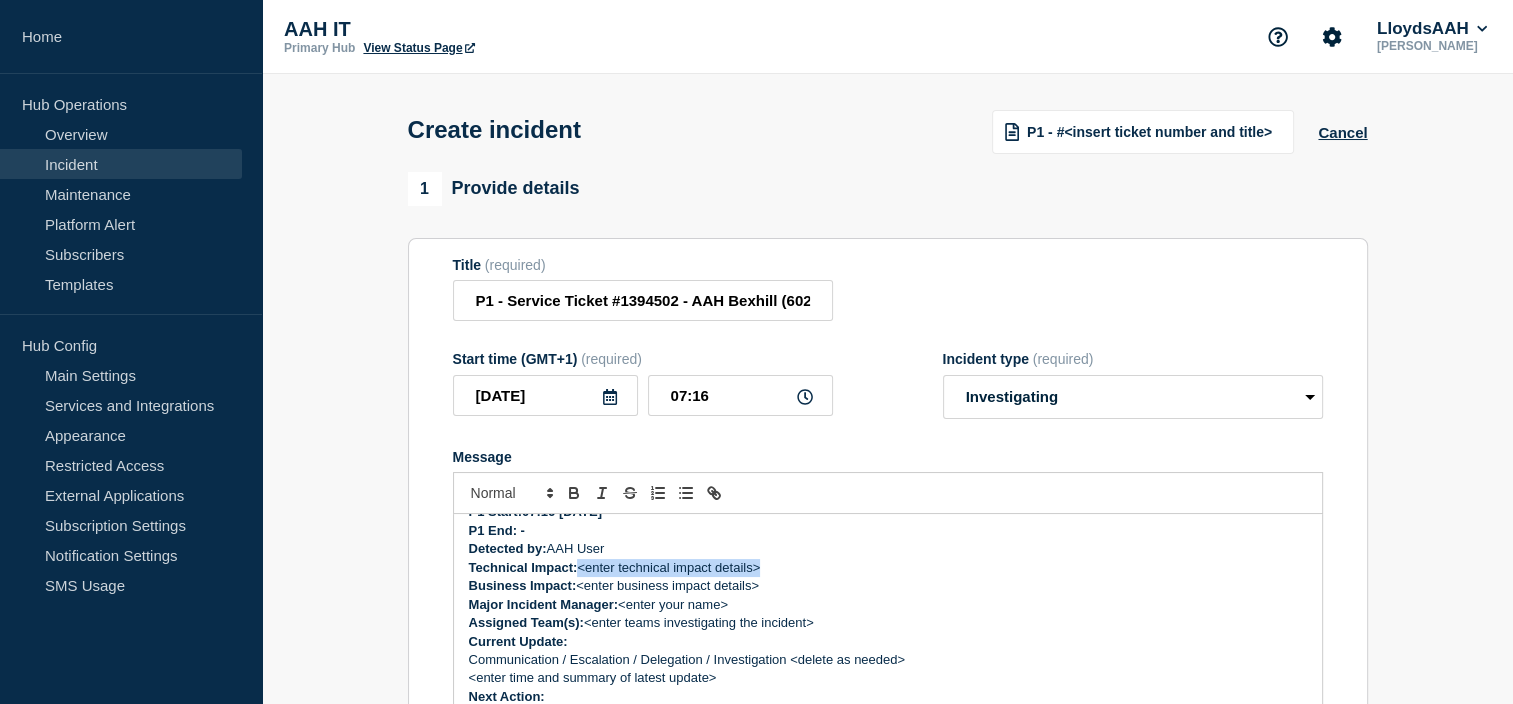 drag, startPoint x: 784, startPoint y: 568, endPoint x: 578, endPoint y: 576, distance: 206.15529 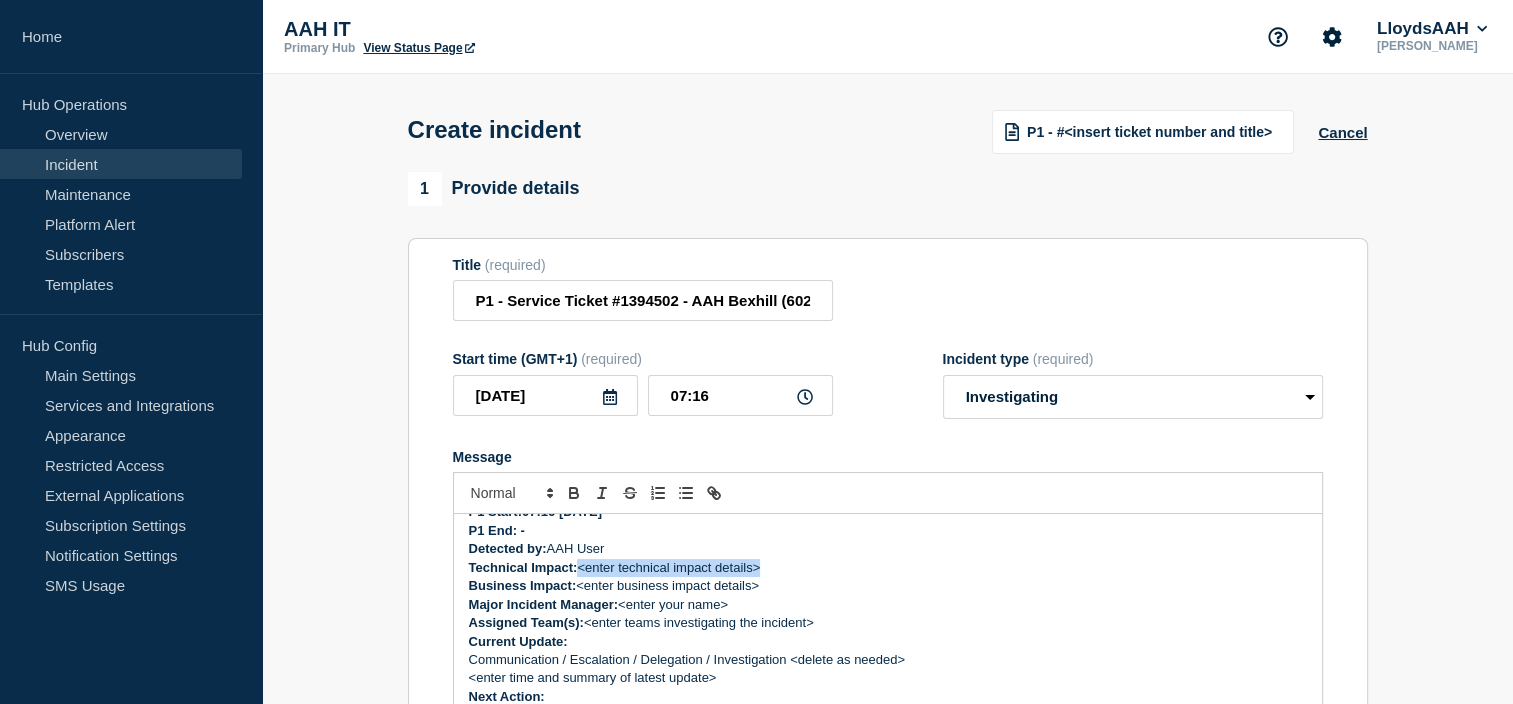 click on "Technical Impact:  <enter technical impact details>" at bounding box center (888, 568) 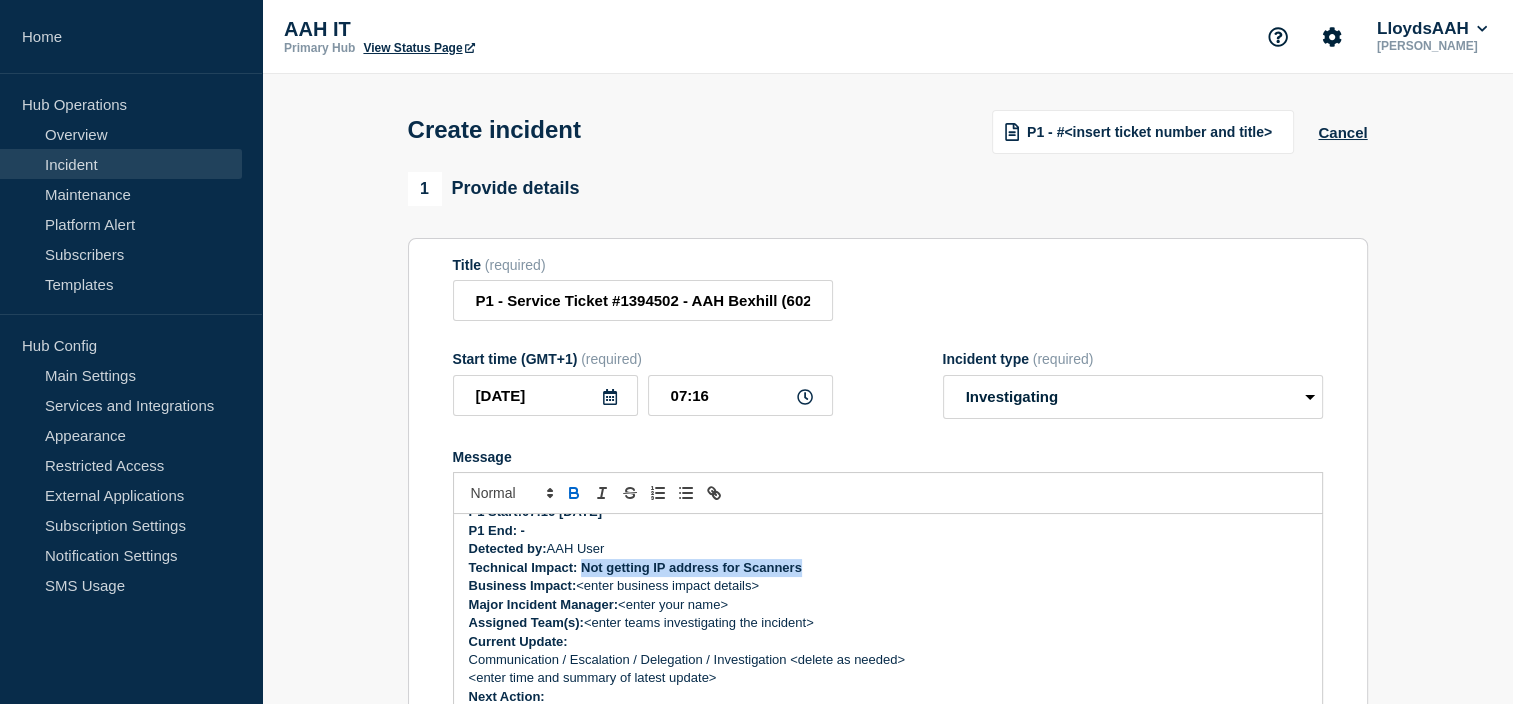 click on "Technical Impact: Not getting IP address for Scanners" at bounding box center [635, 567] 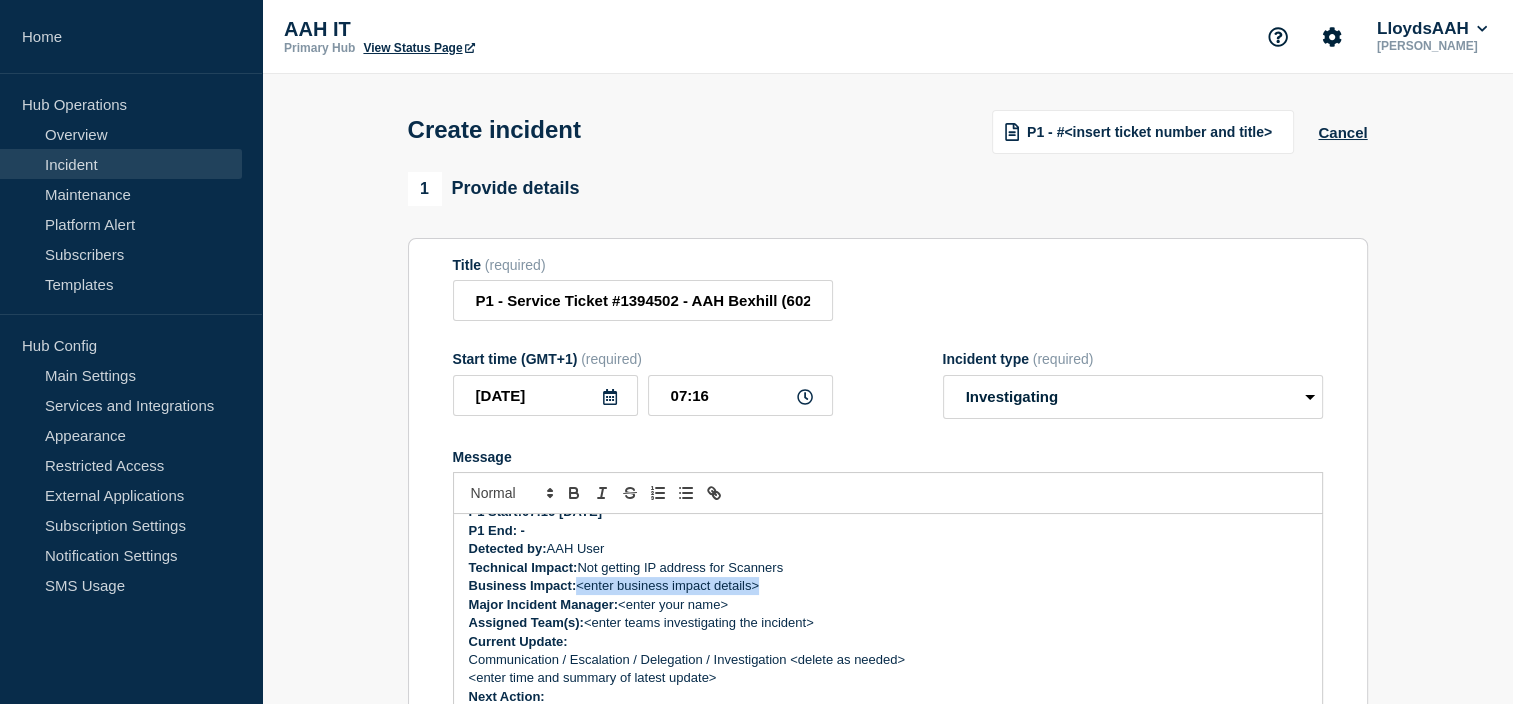 drag, startPoint x: 768, startPoint y: 593, endPoint x: 581, endPoint y: 595, distance: 187.0107 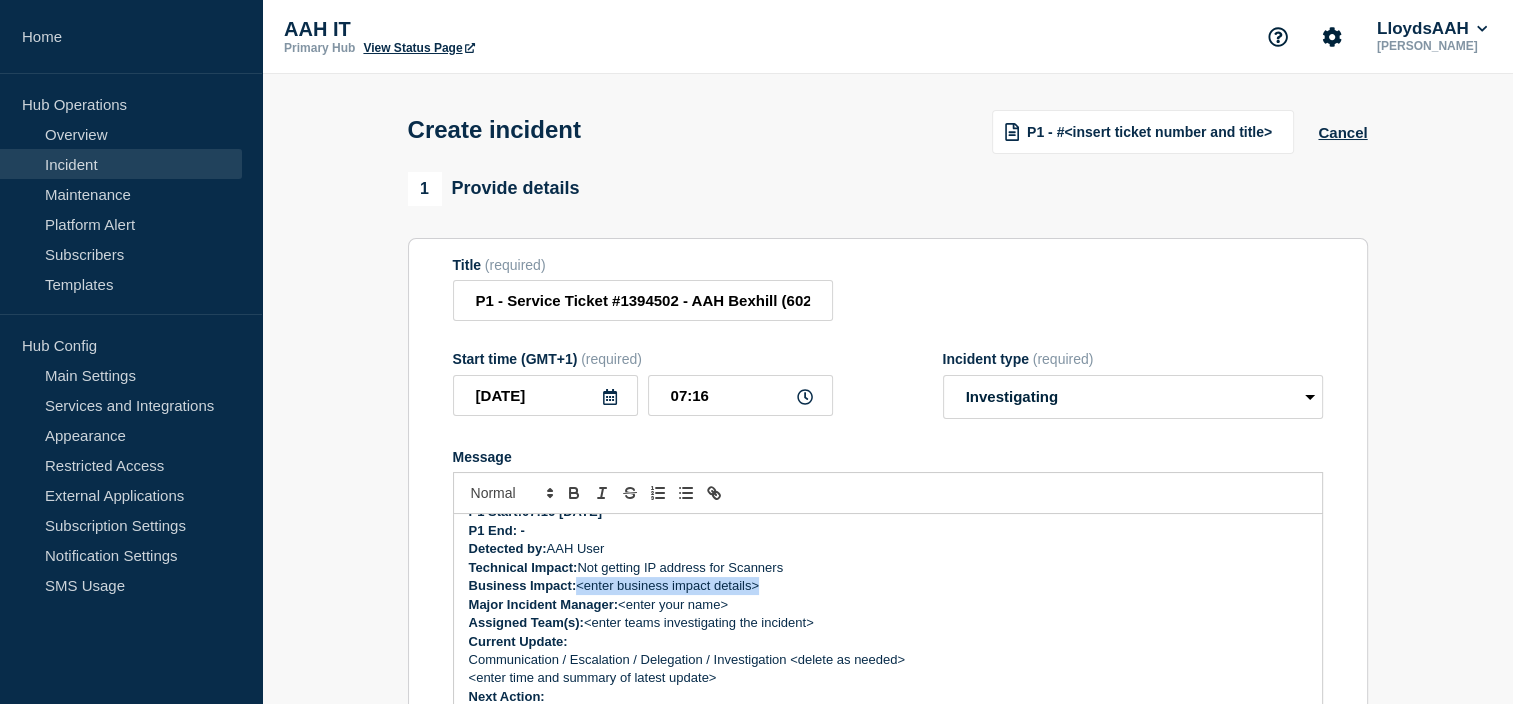 click on "Business Impact:  <enter business impact details>" at bounding box center (888, 586) 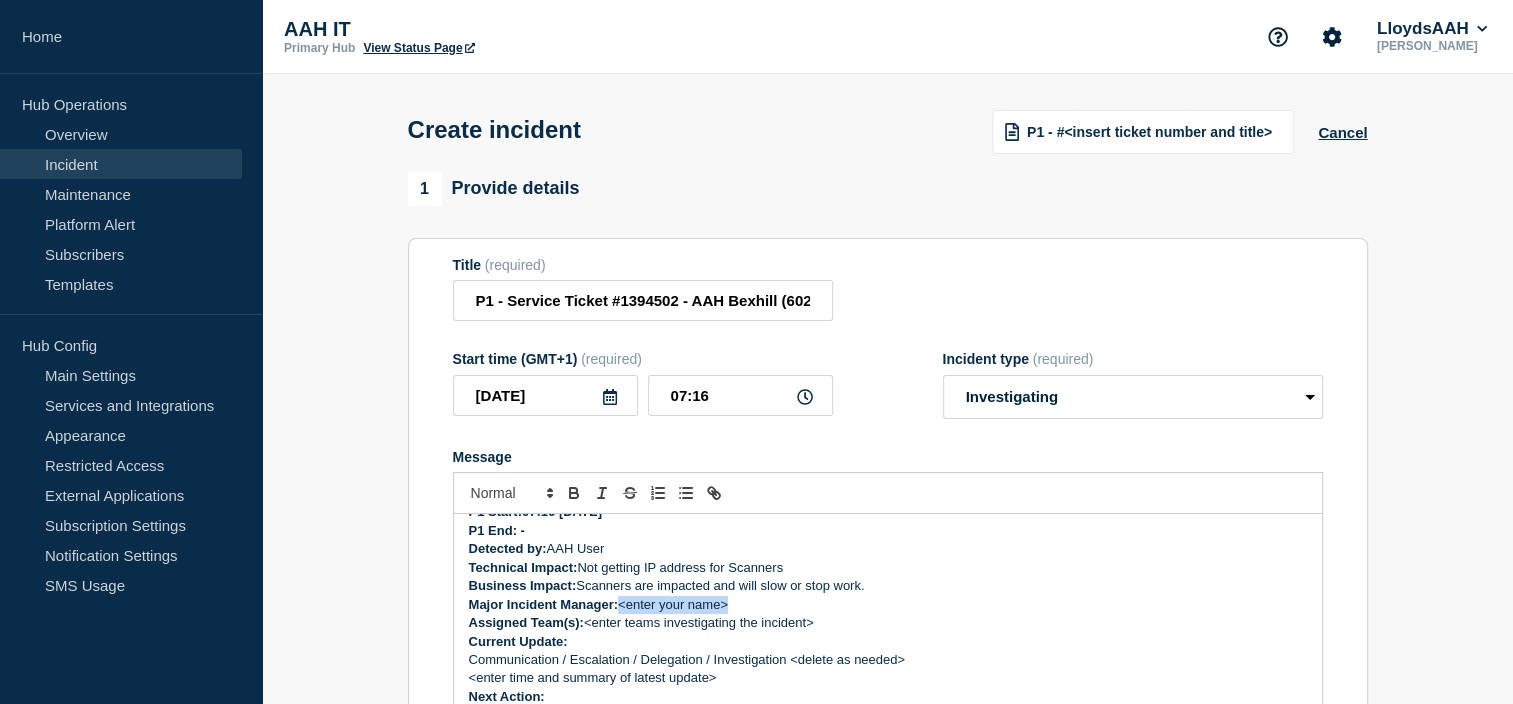 drag, startPoint x: 738, startPoint y: 609, endPoint x: 622, endPoint y: 607, distance: 116.01724 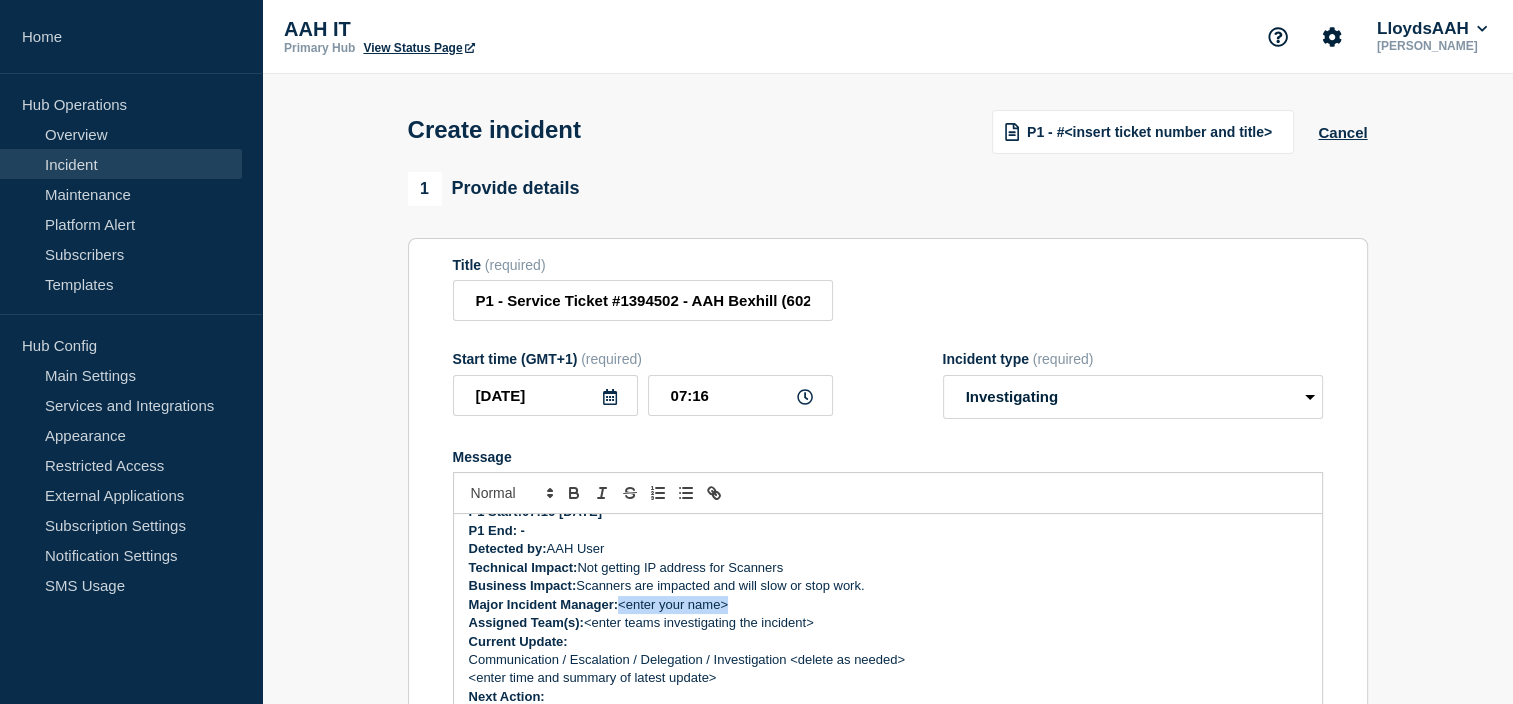 click on "Major Incident Manager:  <enter your name>" at bounding box center (888, 605) 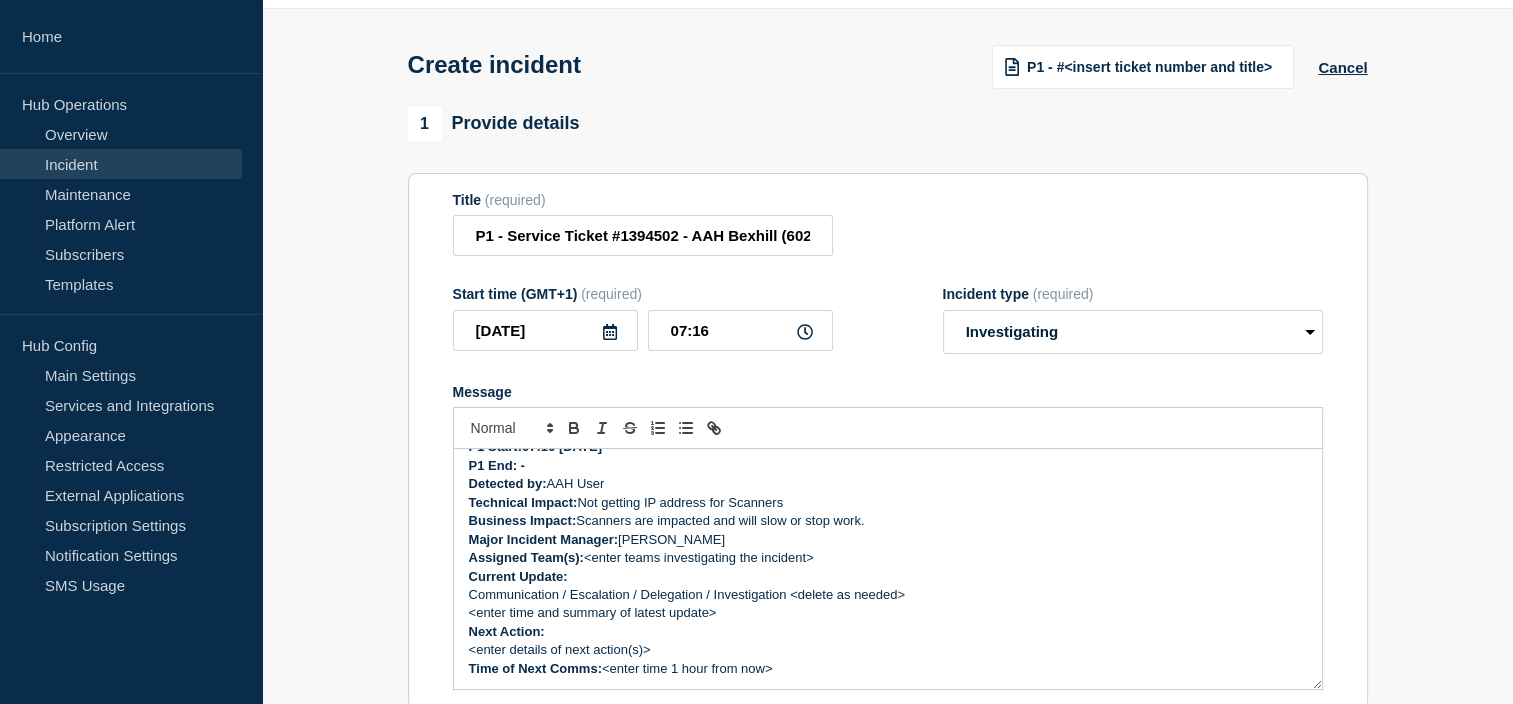 scroll, scrollTop: 100, scrollLeft: 0, axis: vertical 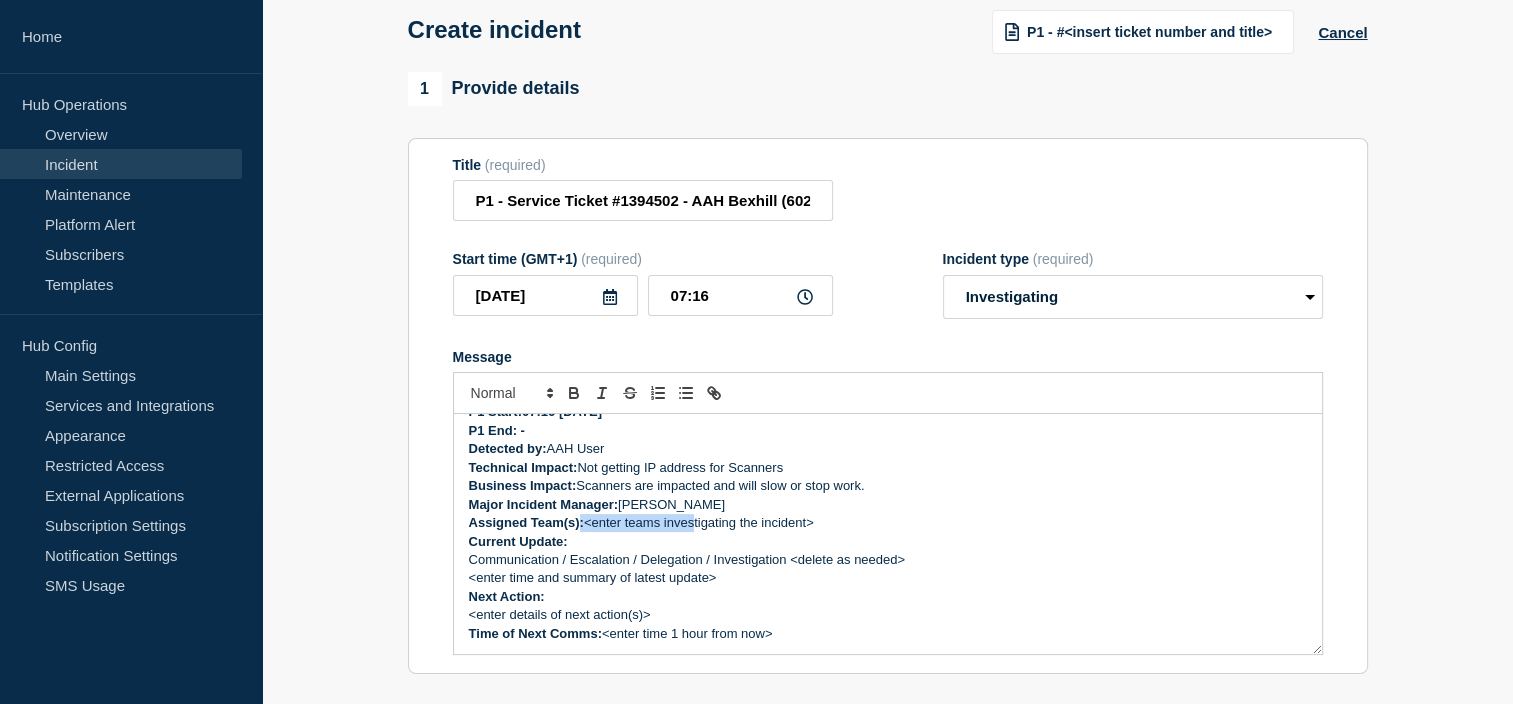 drag, startPoint x: 578, startPoint y: 529, endPoint x: 786, endPoint y: 550, distance: 209.0574 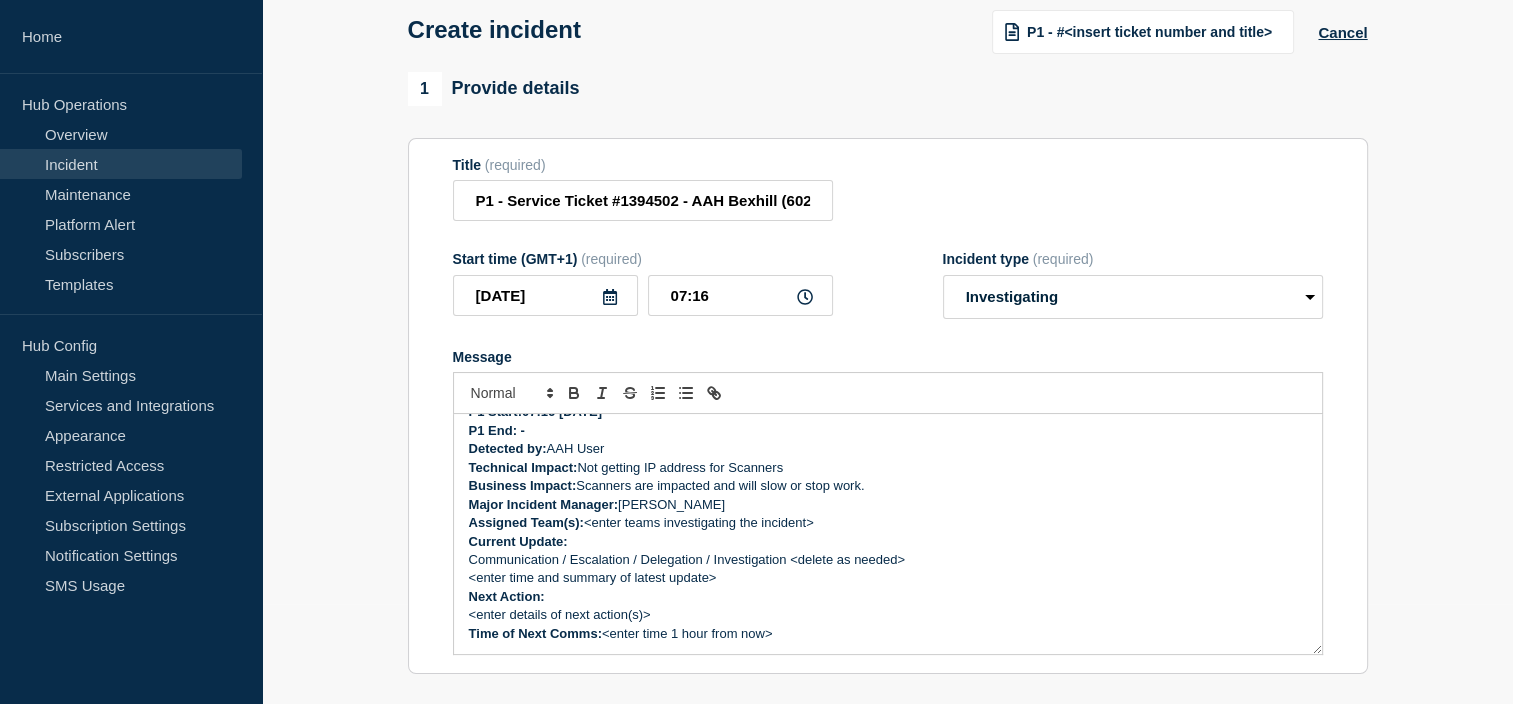 click on "Current Update:" at bounding box center [888, 542] 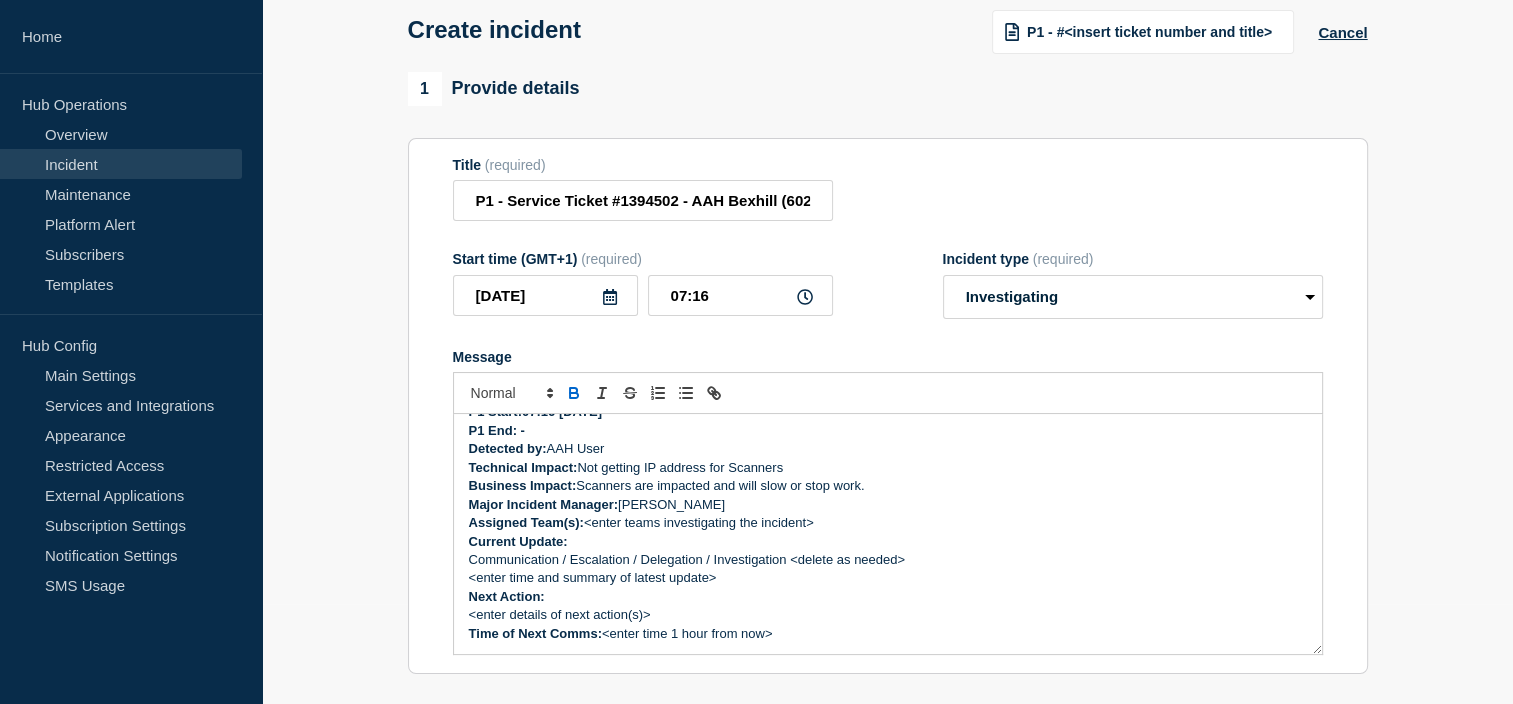 drag, startPoint x: 780, startPoint y: 534, endPoint x: 587, endPoint y: 526, distance: 193.16573 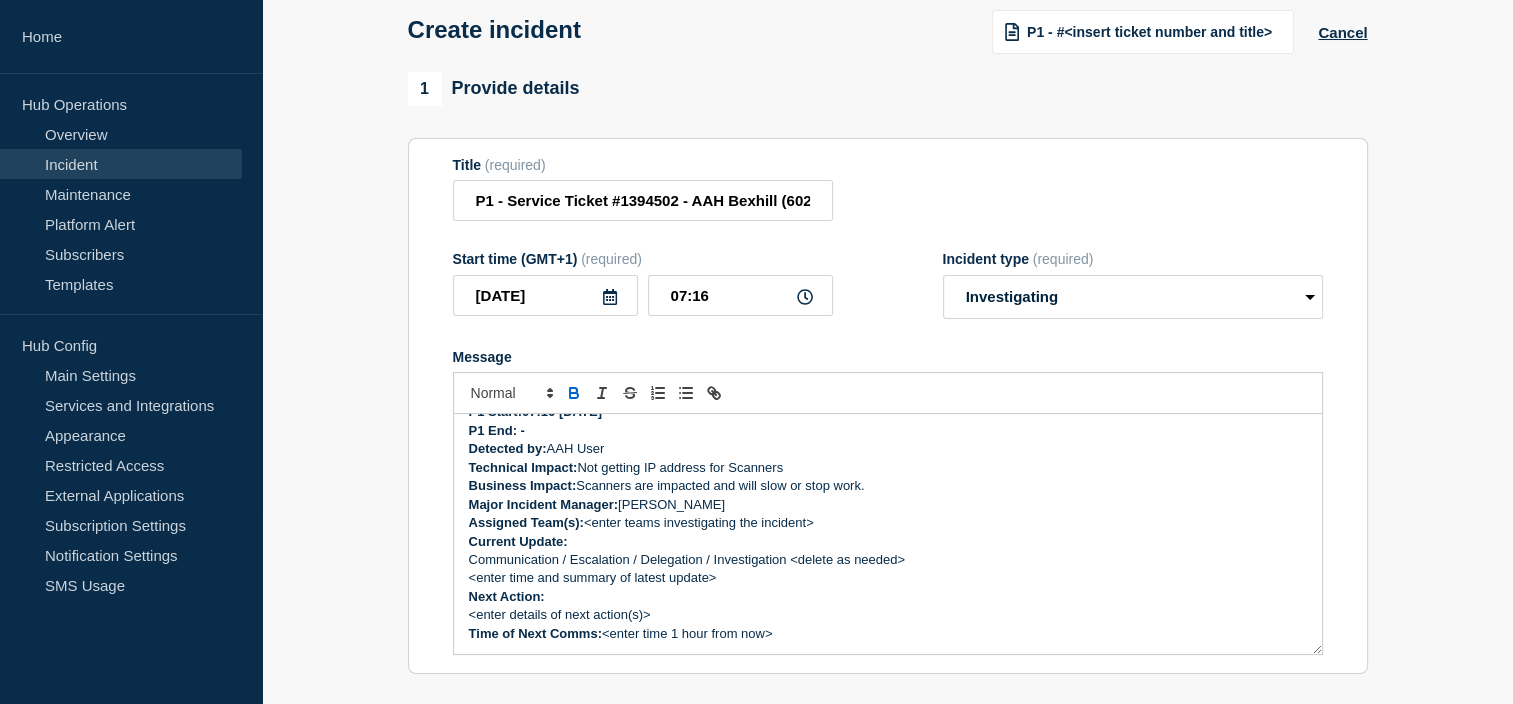 click on "Assigned Team(s):  <enter teams investigating the incident>" at bounding box center [888, 523] 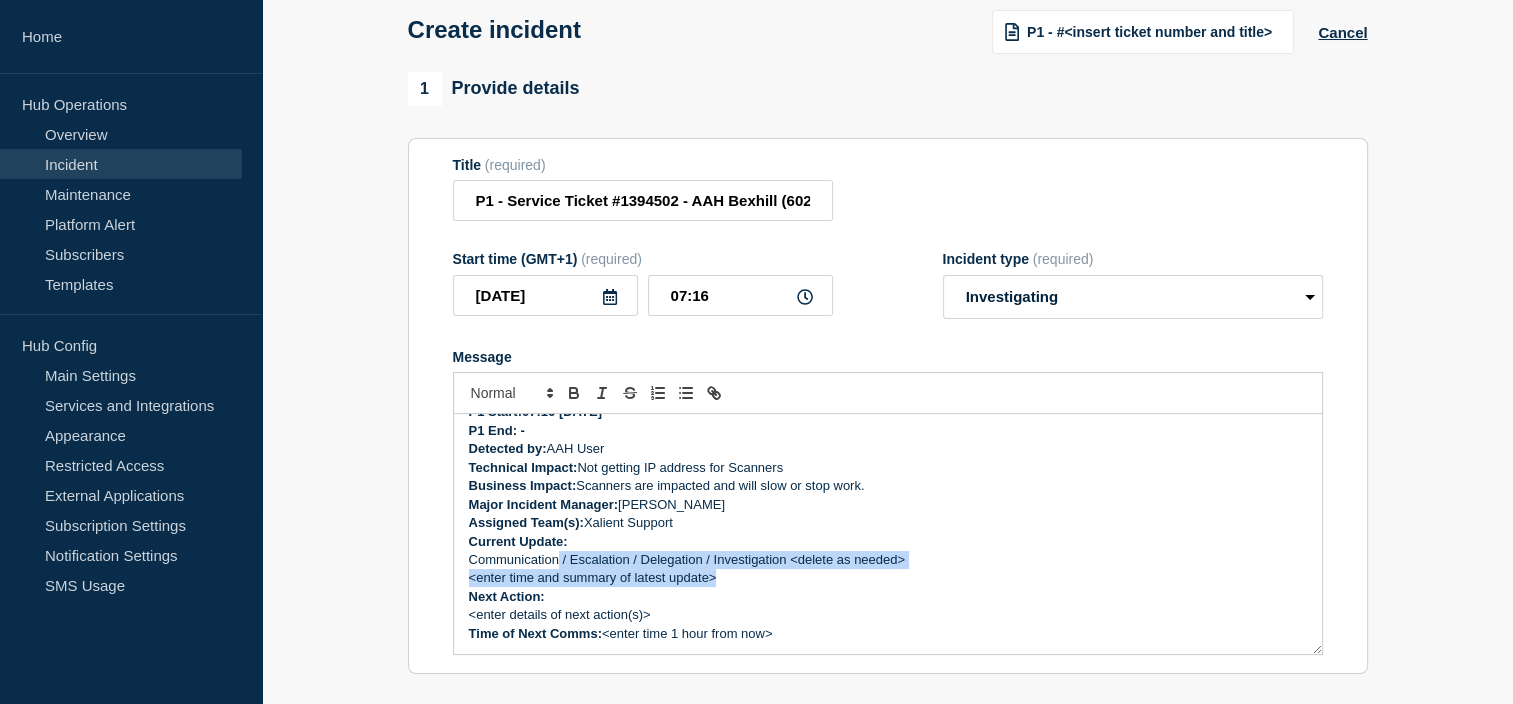 drag, startPoint x: 644, startPoint y: 578, endPoint x: 560, endPoint y: 566, distance: 84.85281 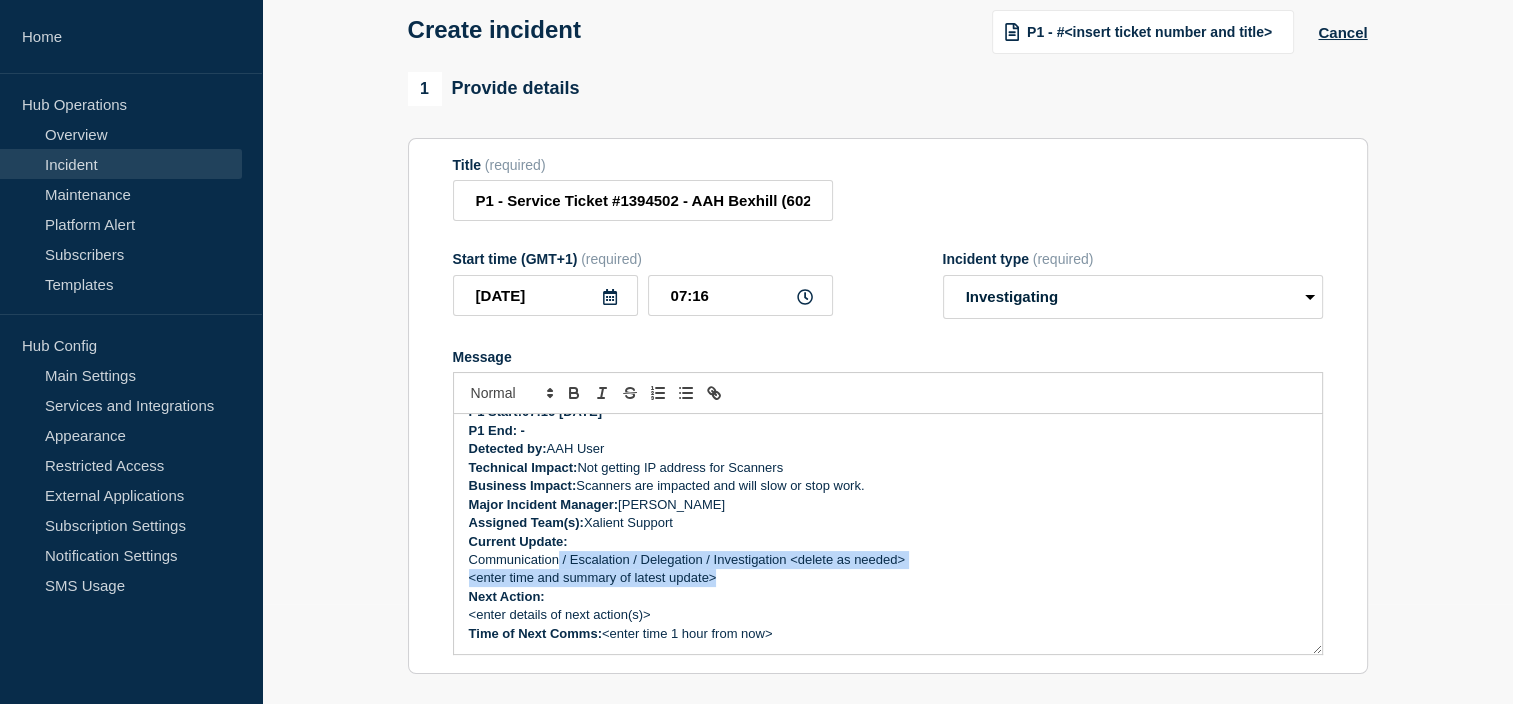 click on "Incident Number:  #1394502 Customer/Business Area Affected:  AAH Bexhill Incident details:  Bexhill (602J) - Scanners getting kicked out with Invalid server address Current Status:  Live P1 Start:07:16 [DATE] P1 End: - Detected by:  AAH User Technical Impact:  Not getting IP address for Scanners Business Impact:  Scanners are impacted and will slow or stop work. Major Incident Manager:  [PERSON_NAME] Assigned Team(s):  Xalient Support Current Update:  Communication / Escalation / Delegation / Investigation <delete as needed> <enter time and summary of latest update> Next Action:  <enter details of next action(s)> Time of Next Comms:  <enter time 1 hour from now>" at bounding box center [888, 534] 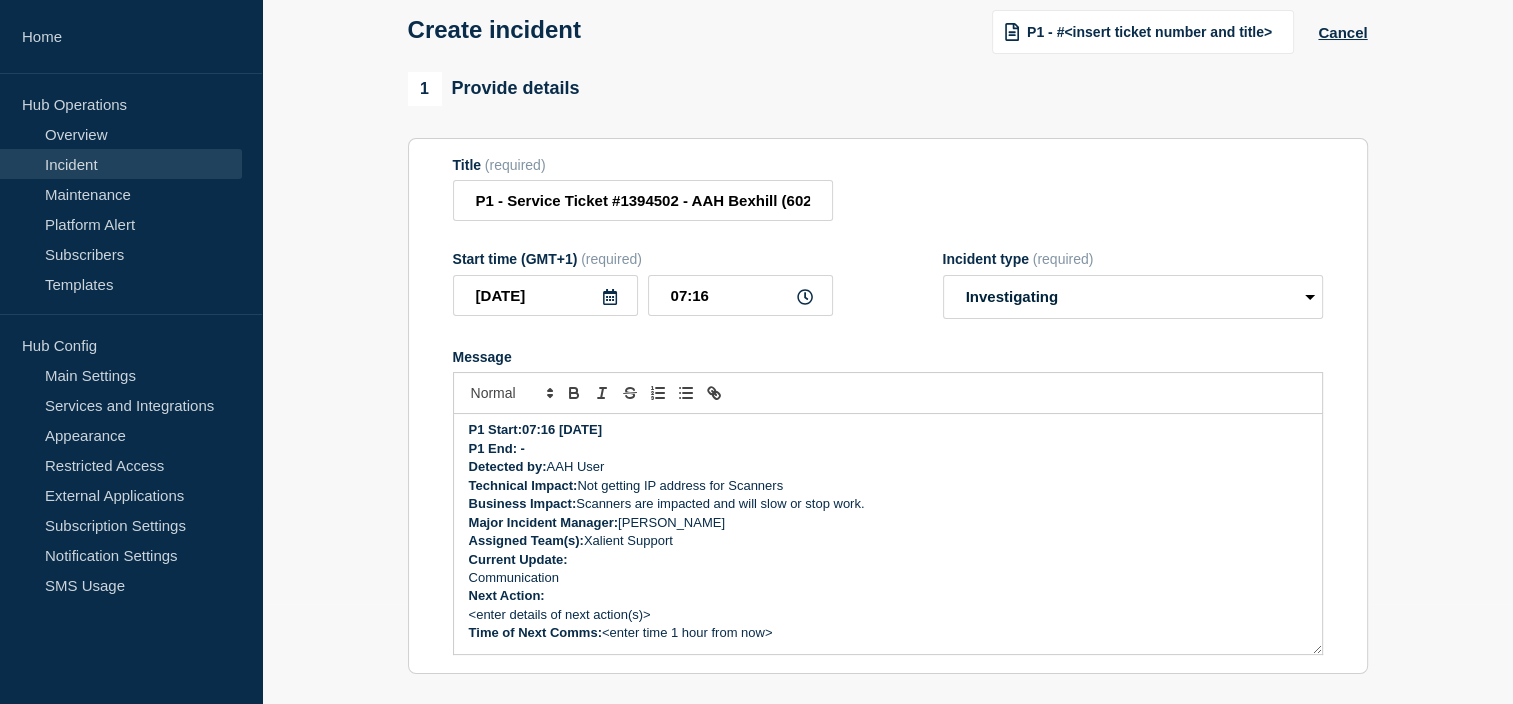 scroll, scrollTop: 152, scrollLeft: 0, axis: vertical 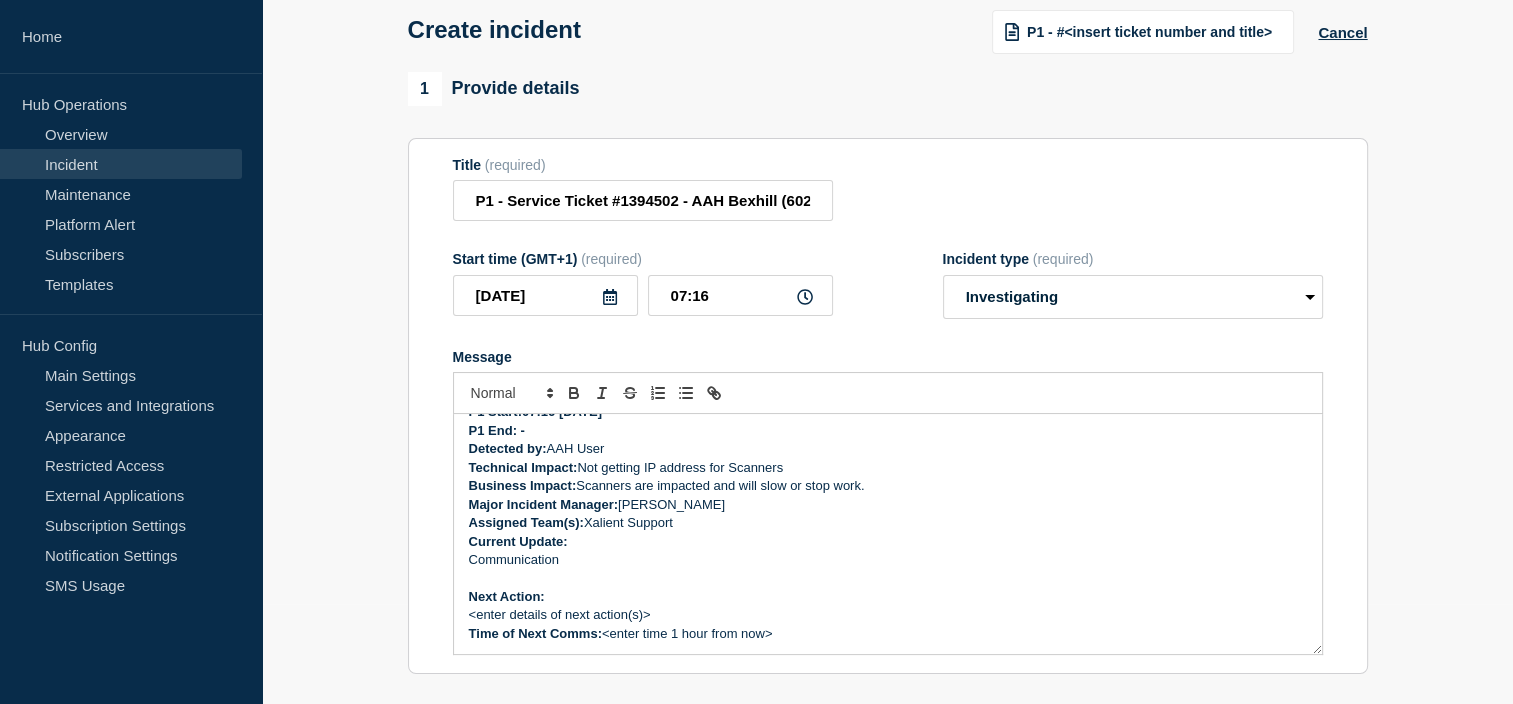 click on "Communication" at bounding box center [888, 560] 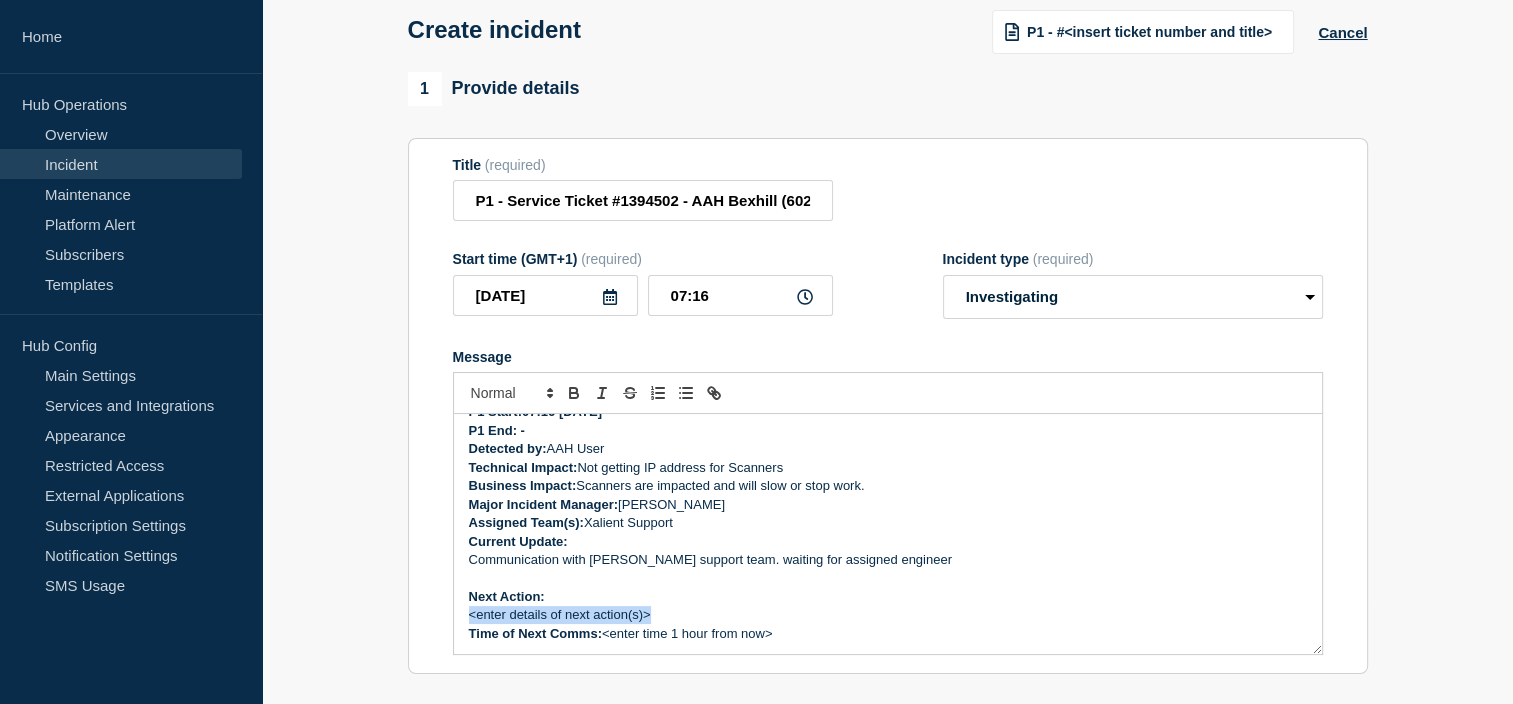 drag, startPoint x: 660, startPoint y: 624, endPoint x: 468, endPoint y: 620, distance: 192.04166 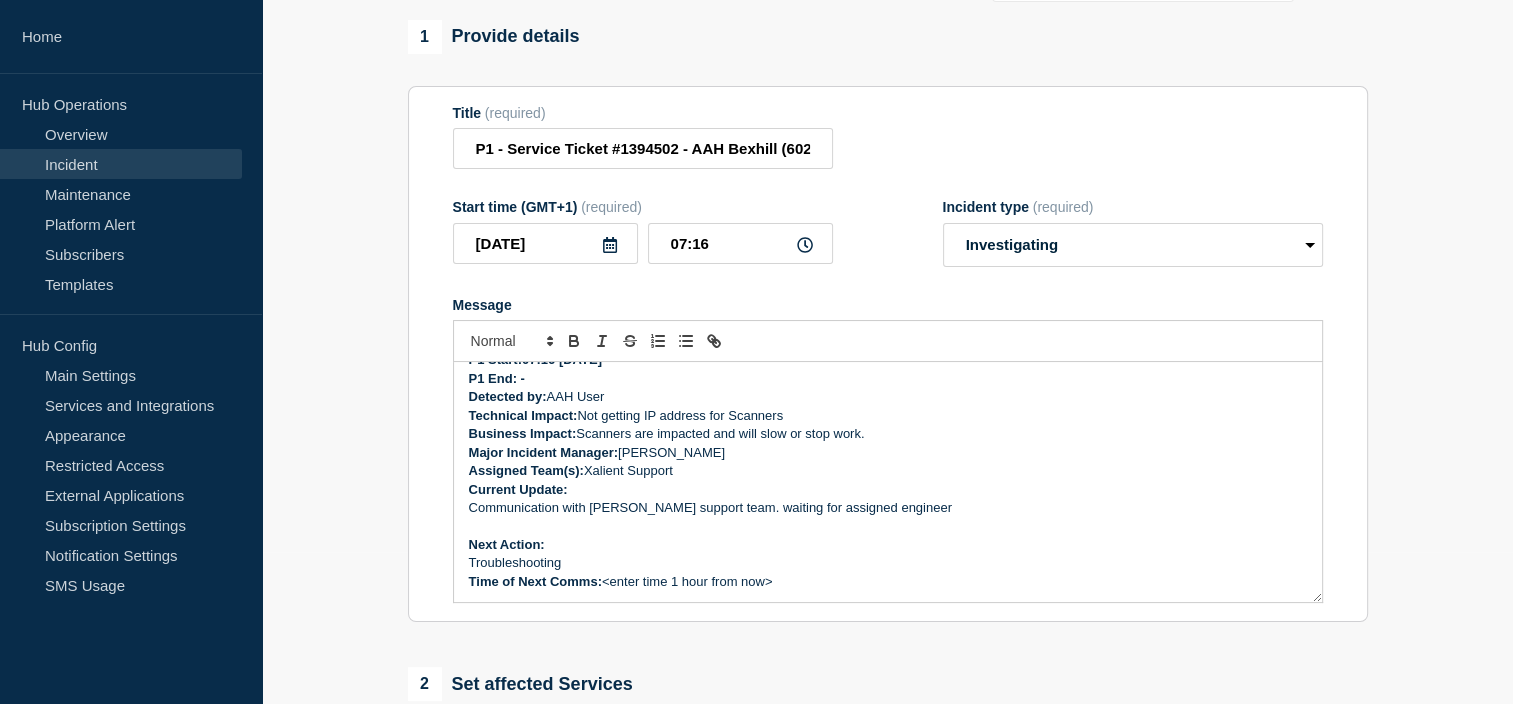 scroll, scrollTop: 200, scrollLeft: 0, axis: vertical 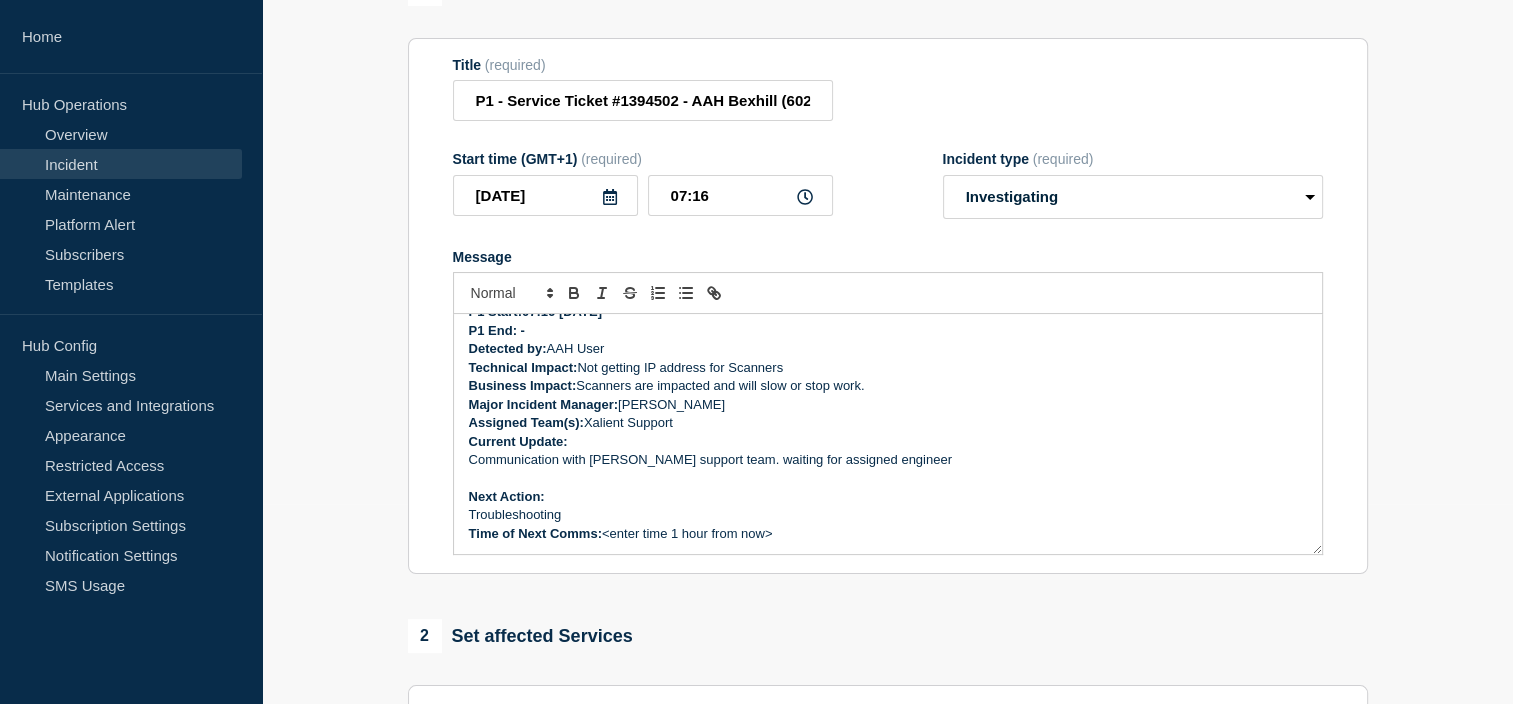 click on "Time of Next Comms:  <enter time 1 hour from now>" at bounding box center [888, 534] 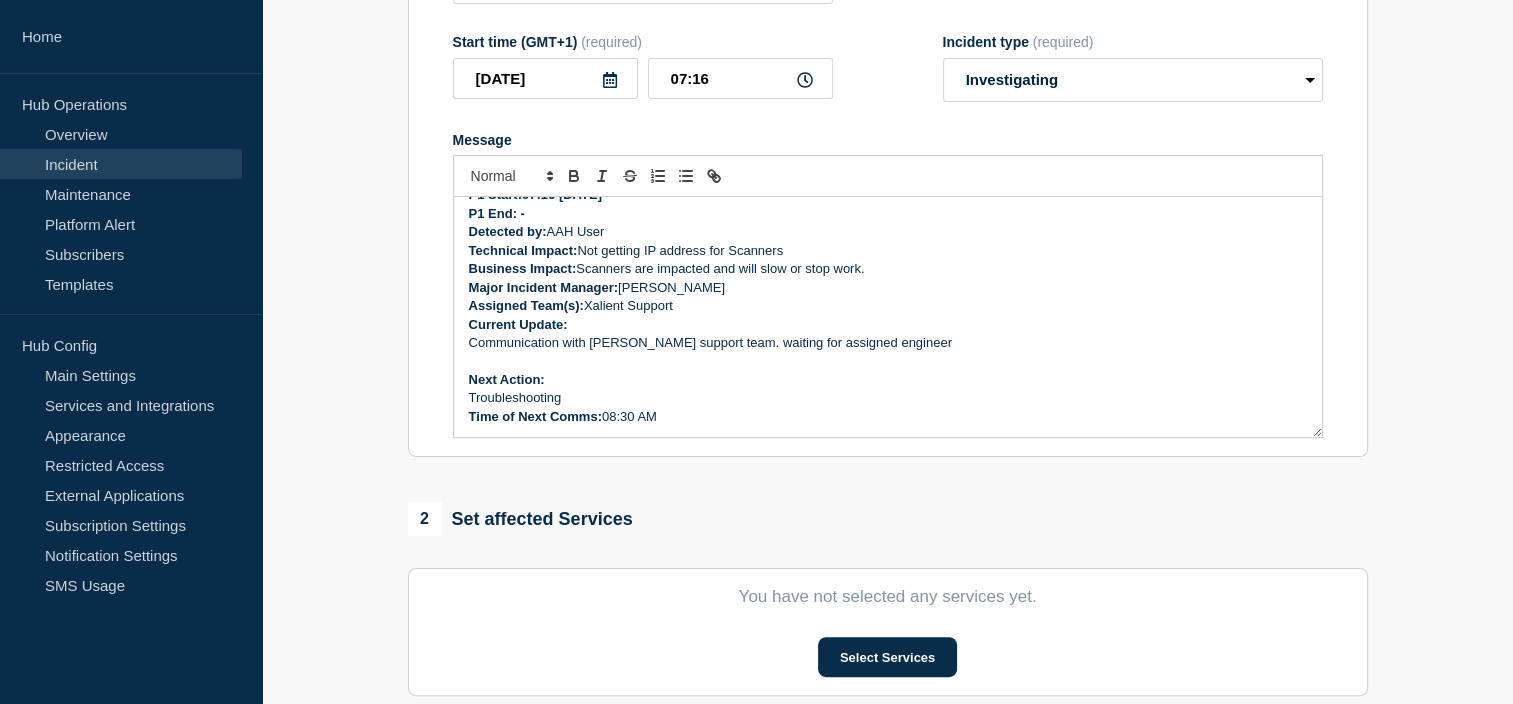 scroll, scrollTop: 600, scrollLeft: 0, axis: vertical 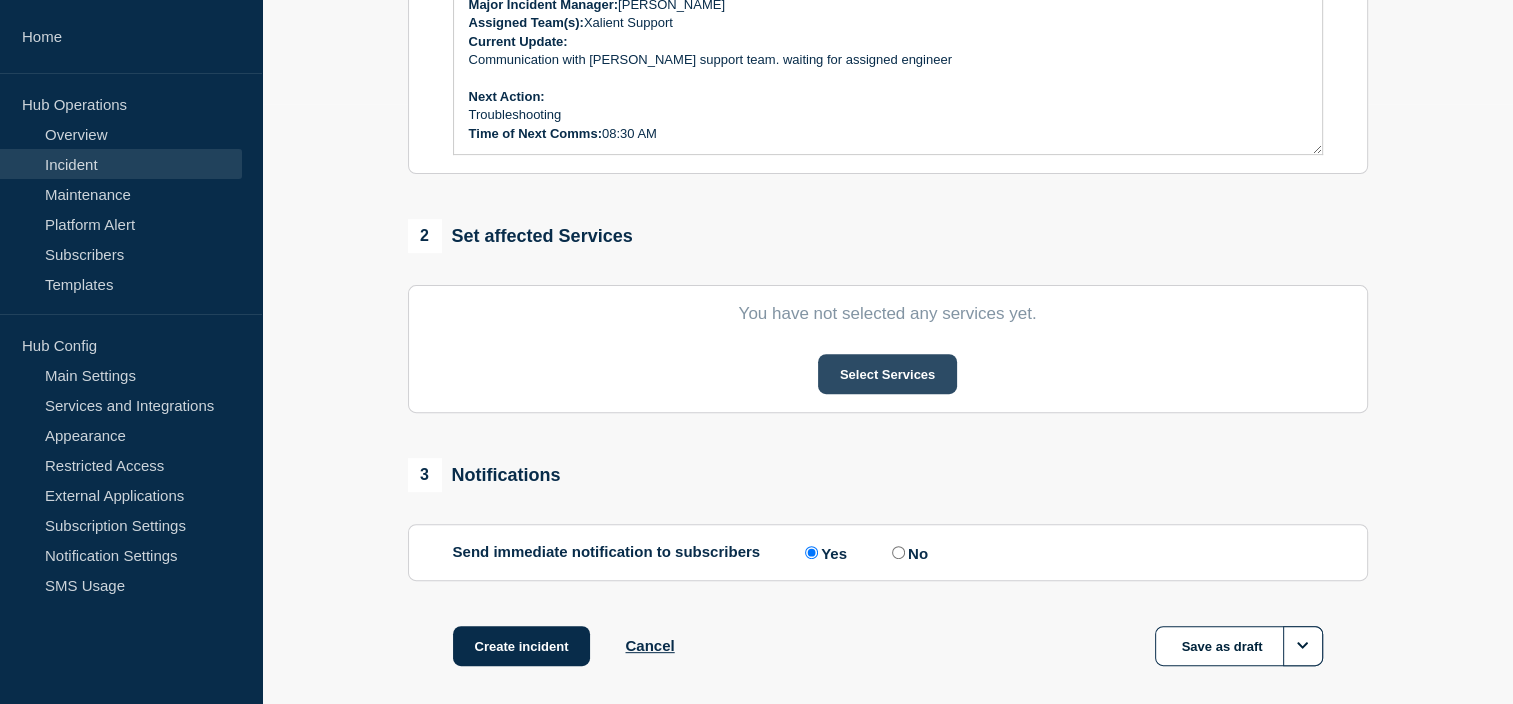 click on "Select Services" at bounding box center [887, 374] 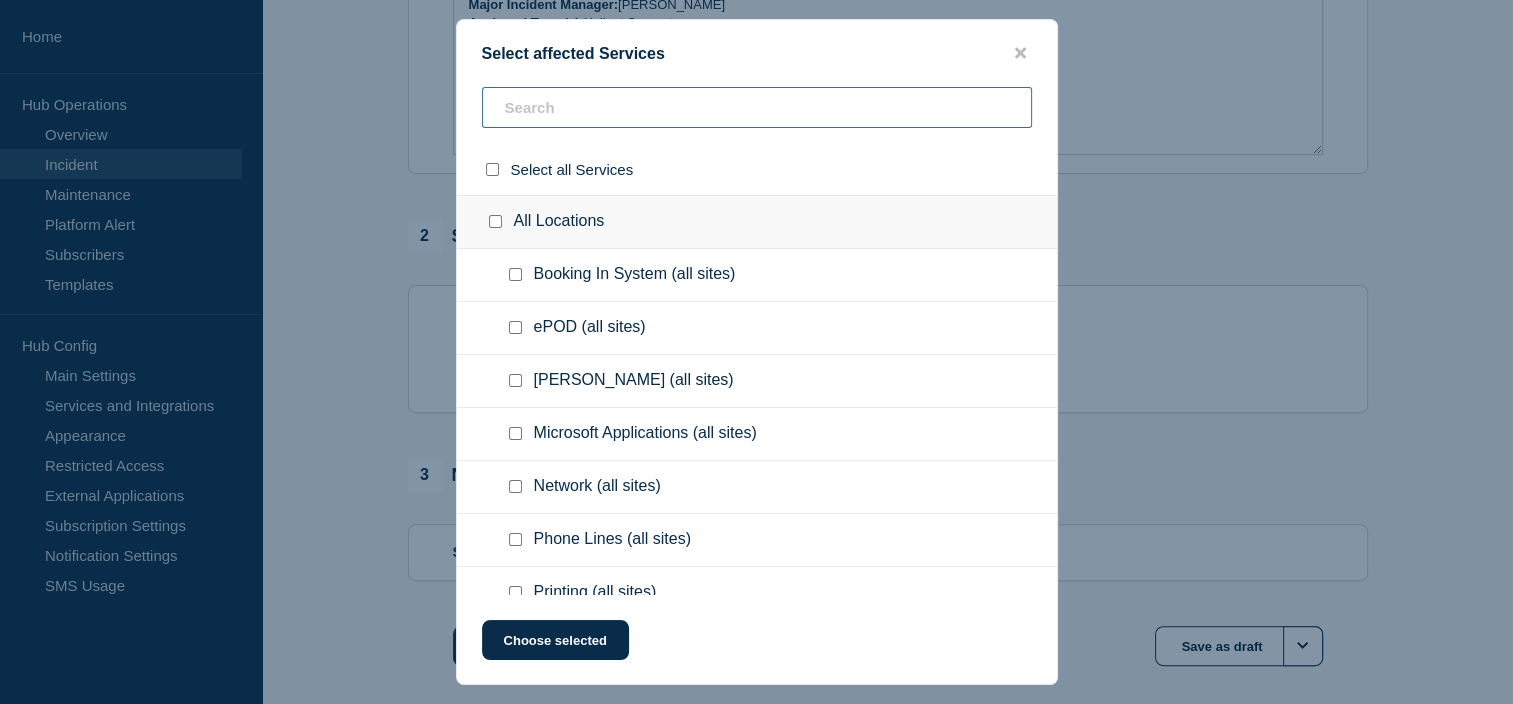 click at bounding box center (757, 107) 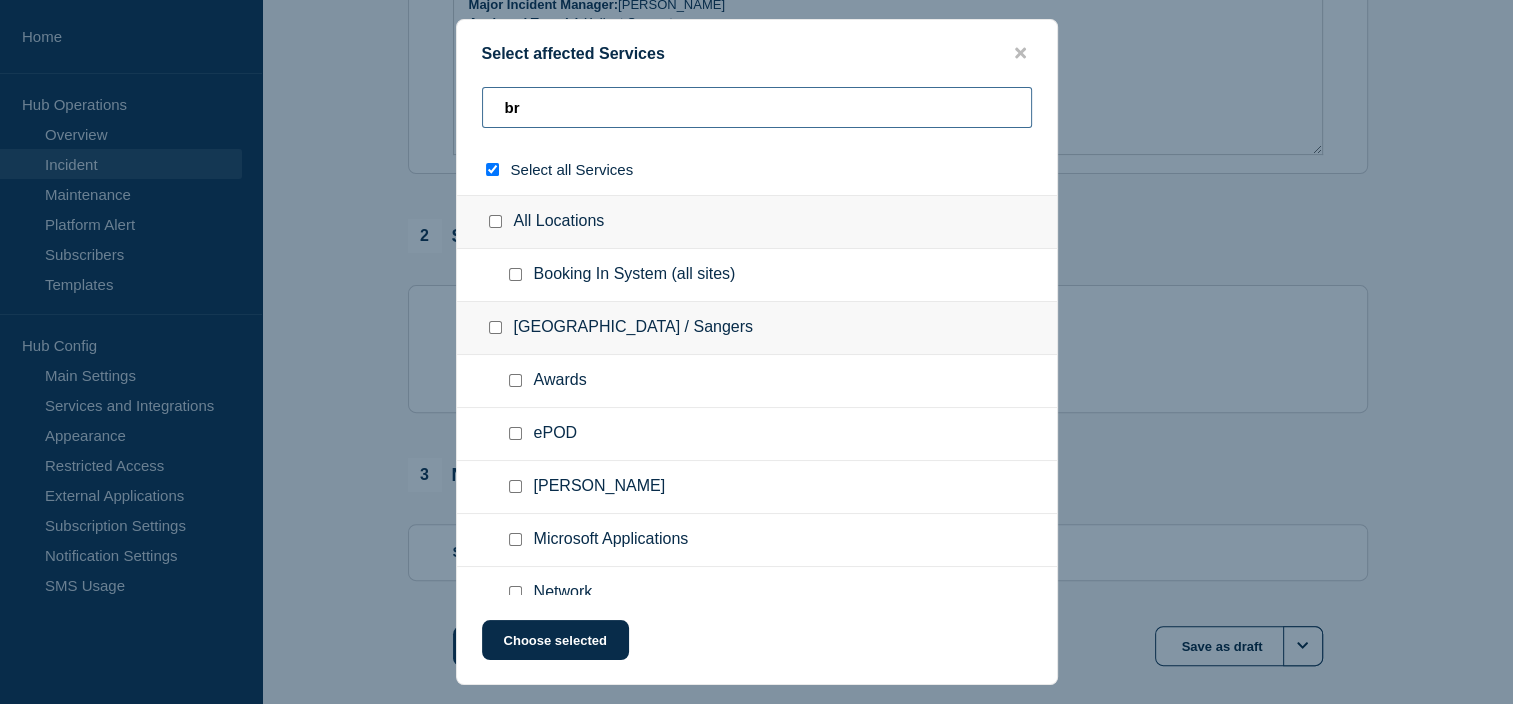 type on "bre" 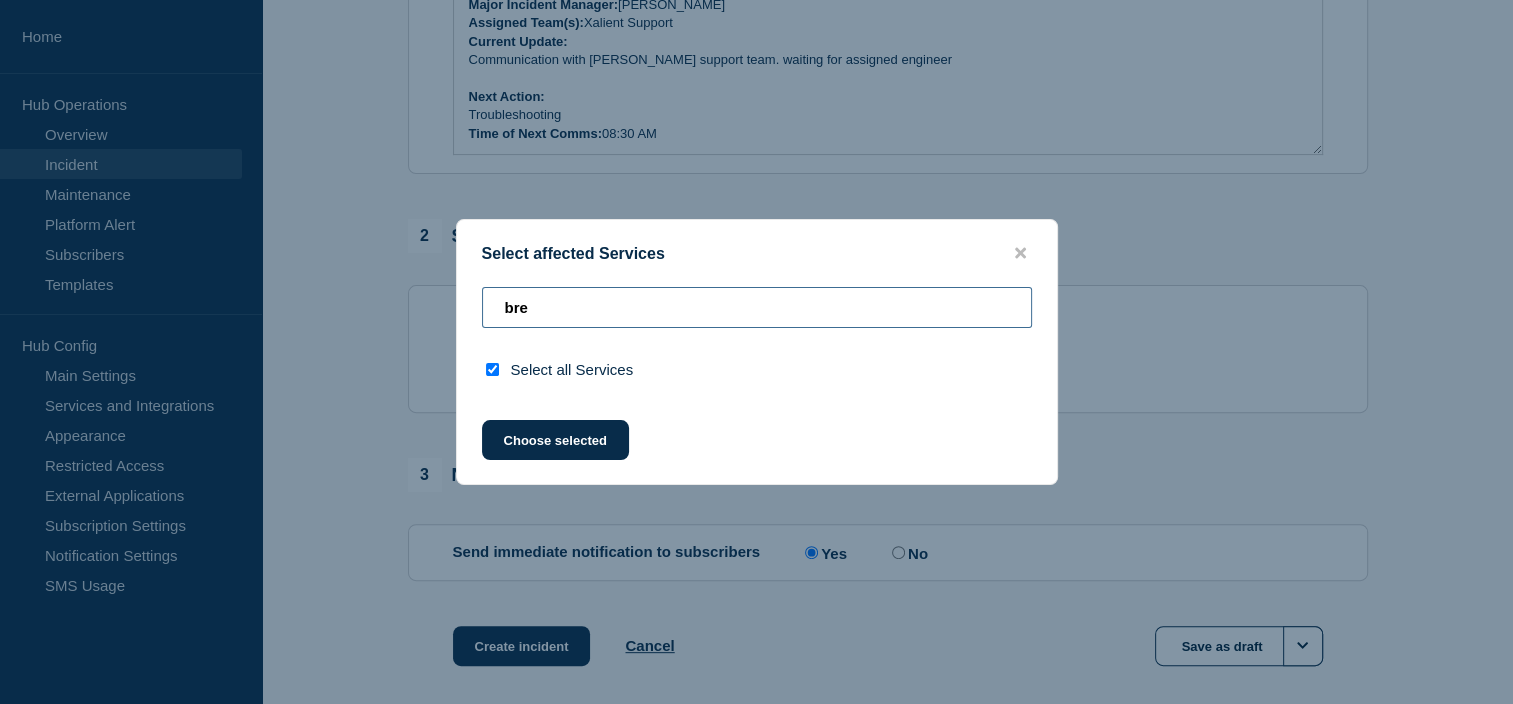type on "br" 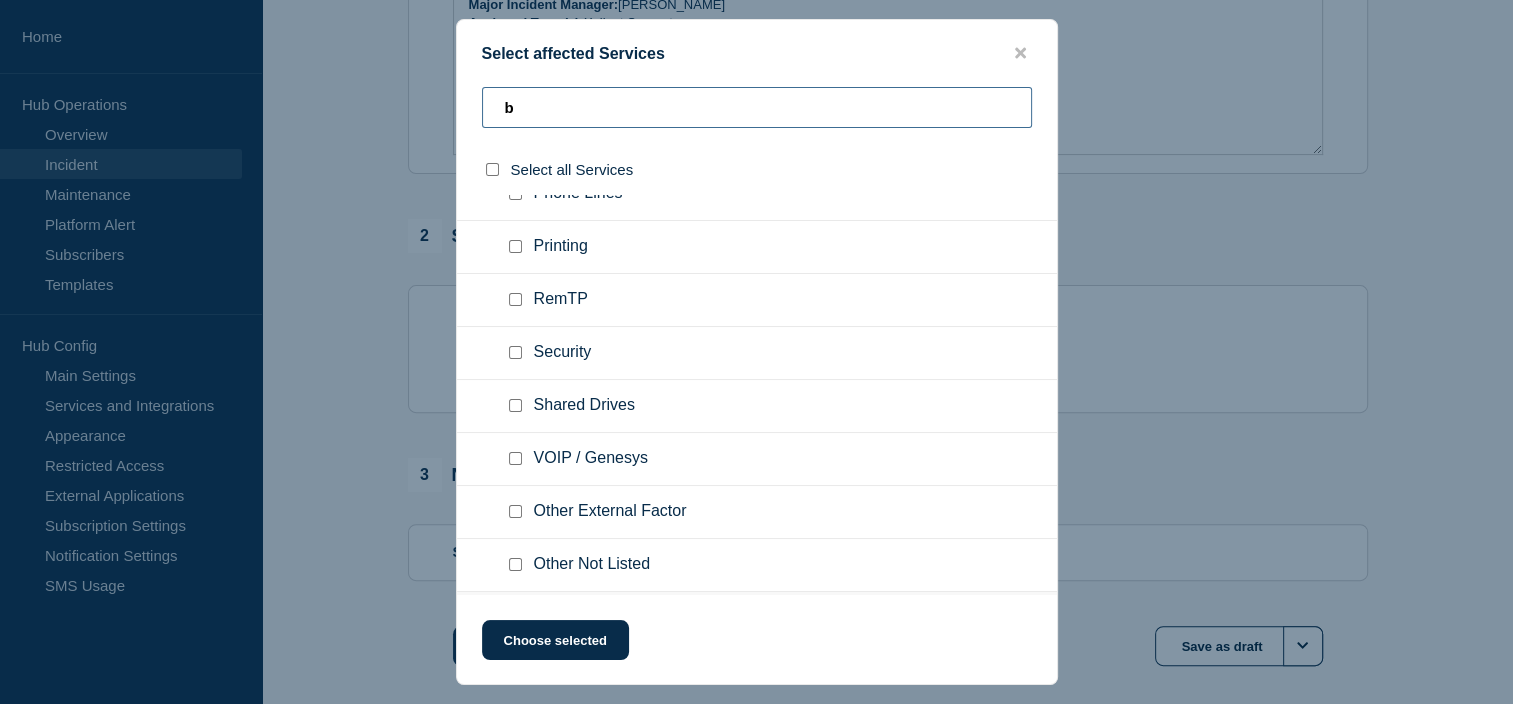 scroll, scrollTop: 700, scrollLeft: 0, axis: vertical 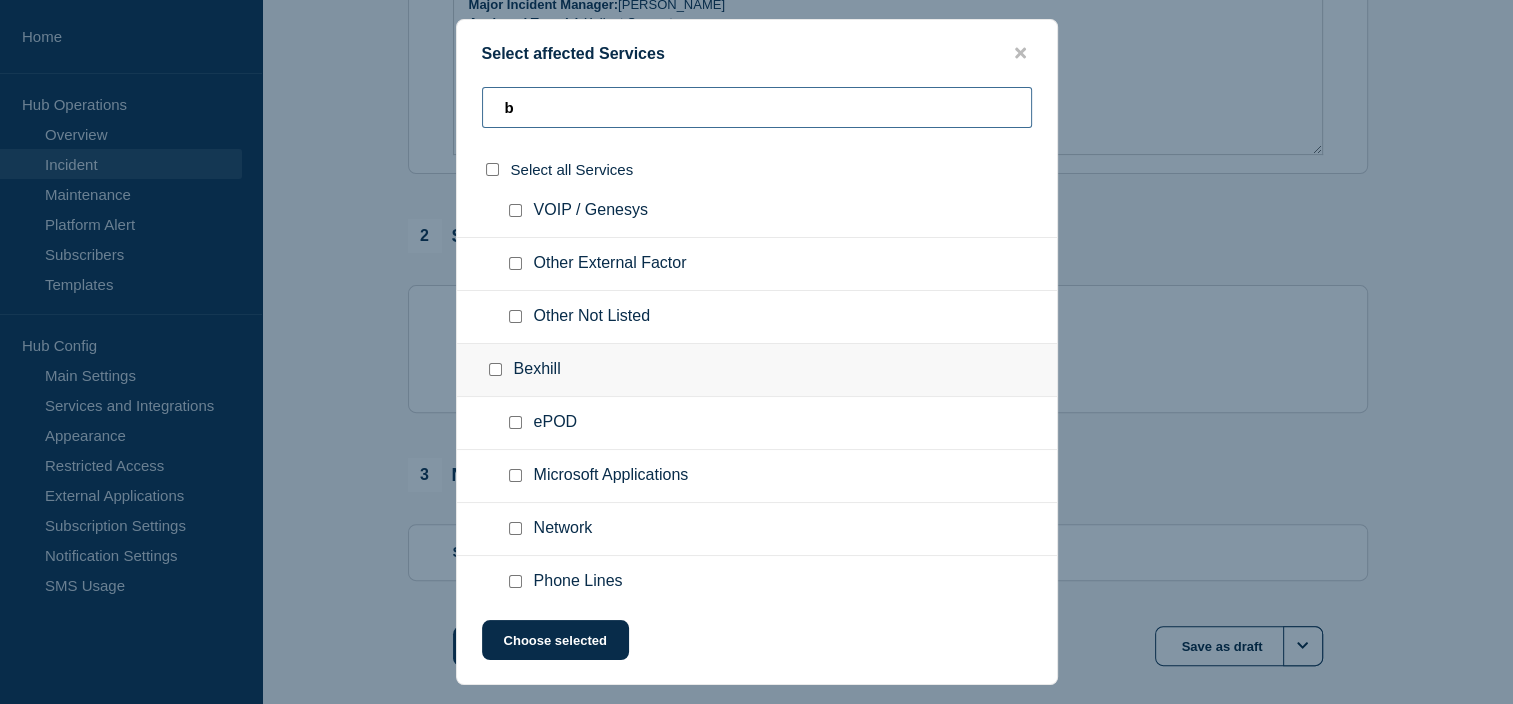 type on "b" 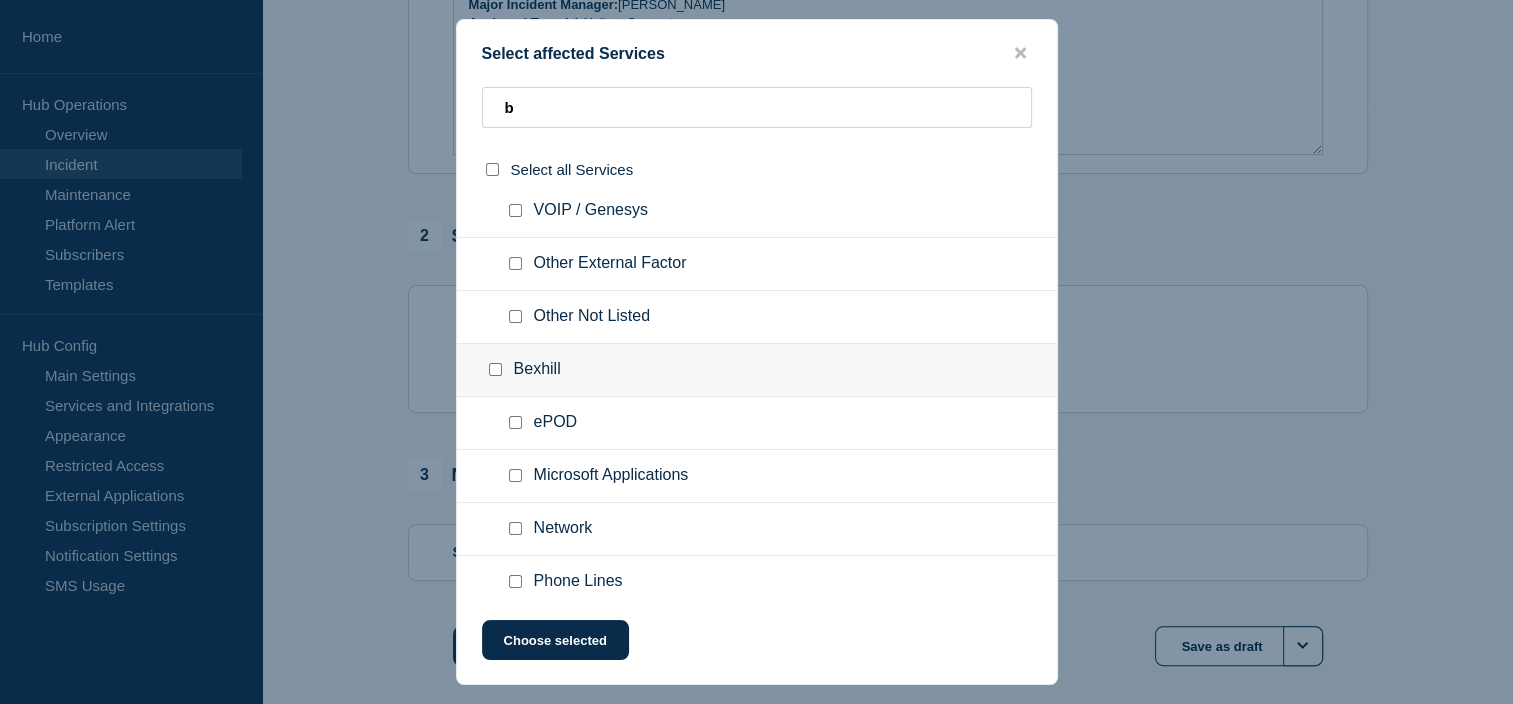 click at bounding box center (499, 370) 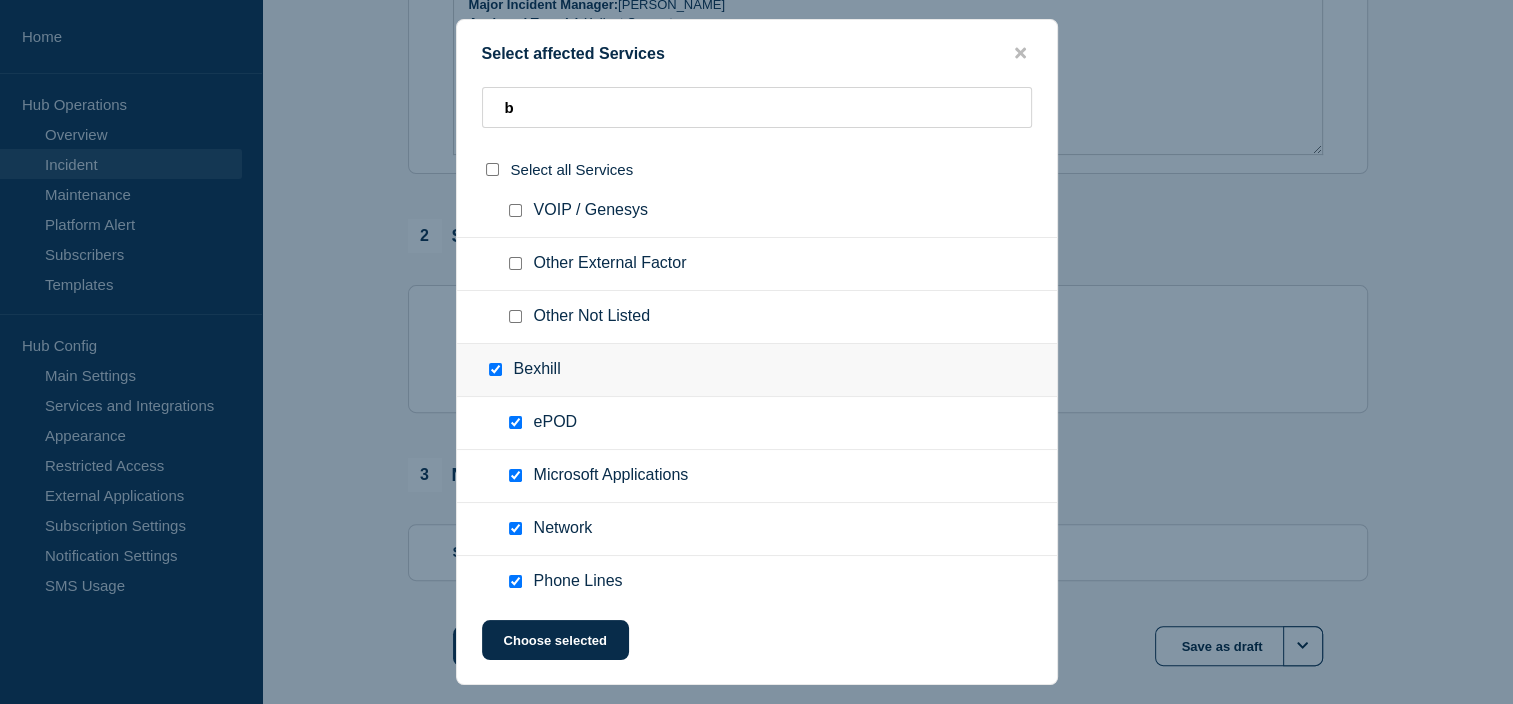 checkbox on "true" 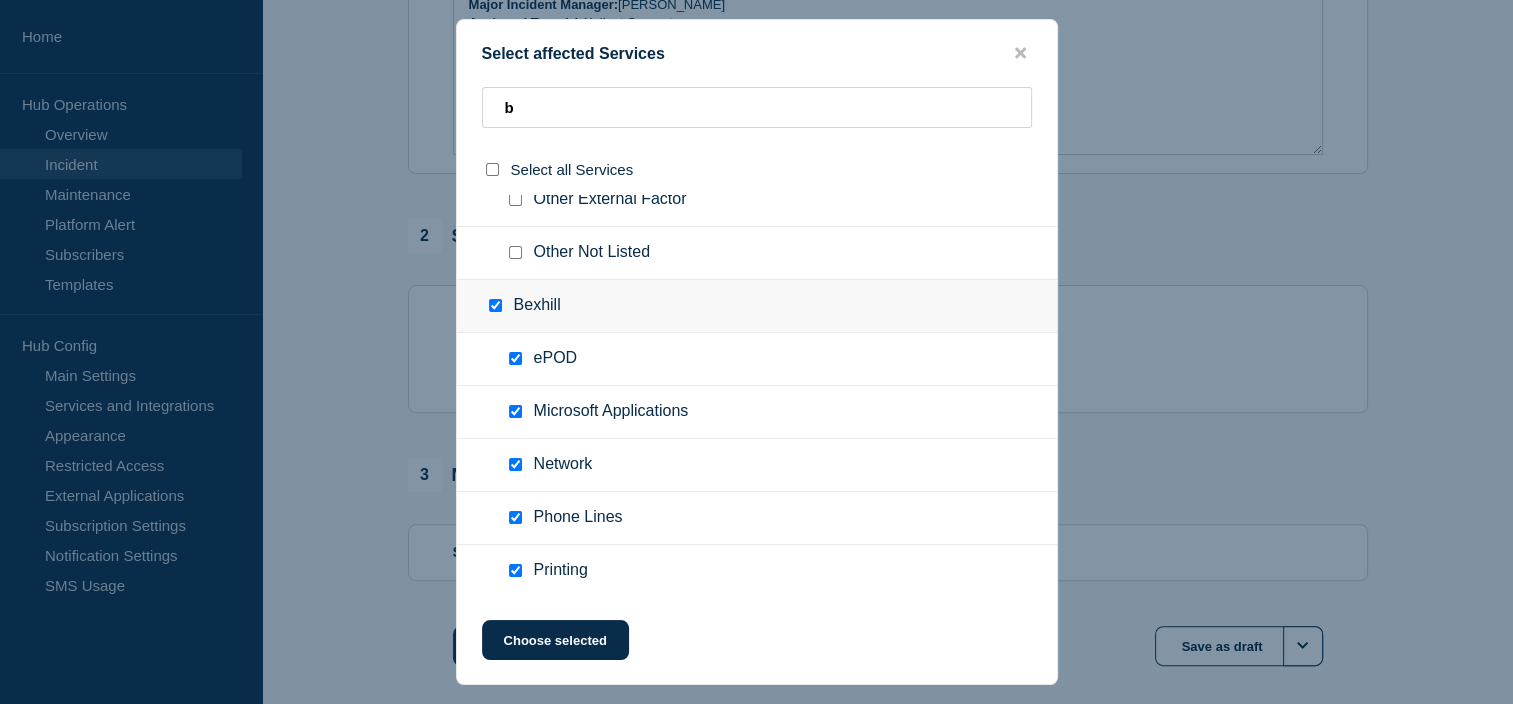 scroll, scrollTop: 800, scrollLeft: 0, axis: vertical 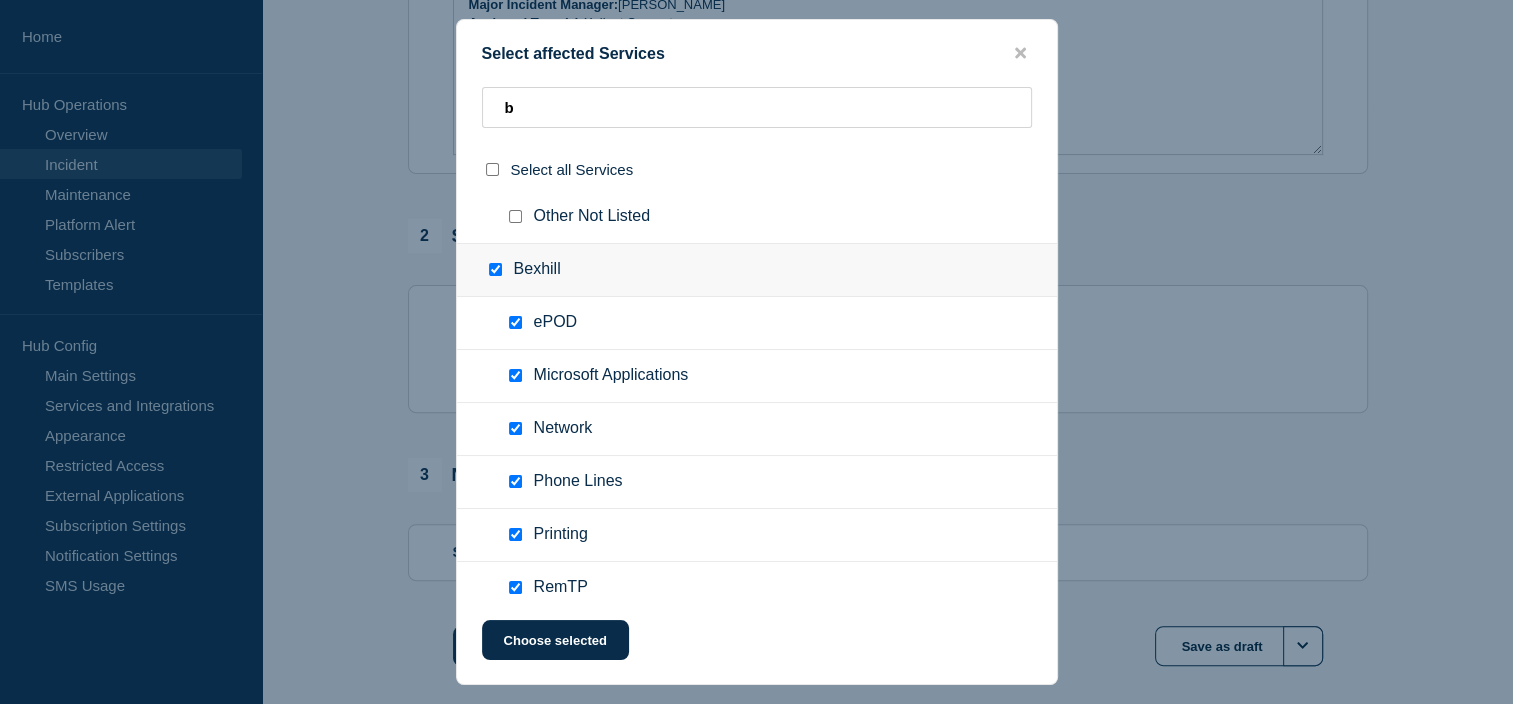 click at bounding box center [495, 269] 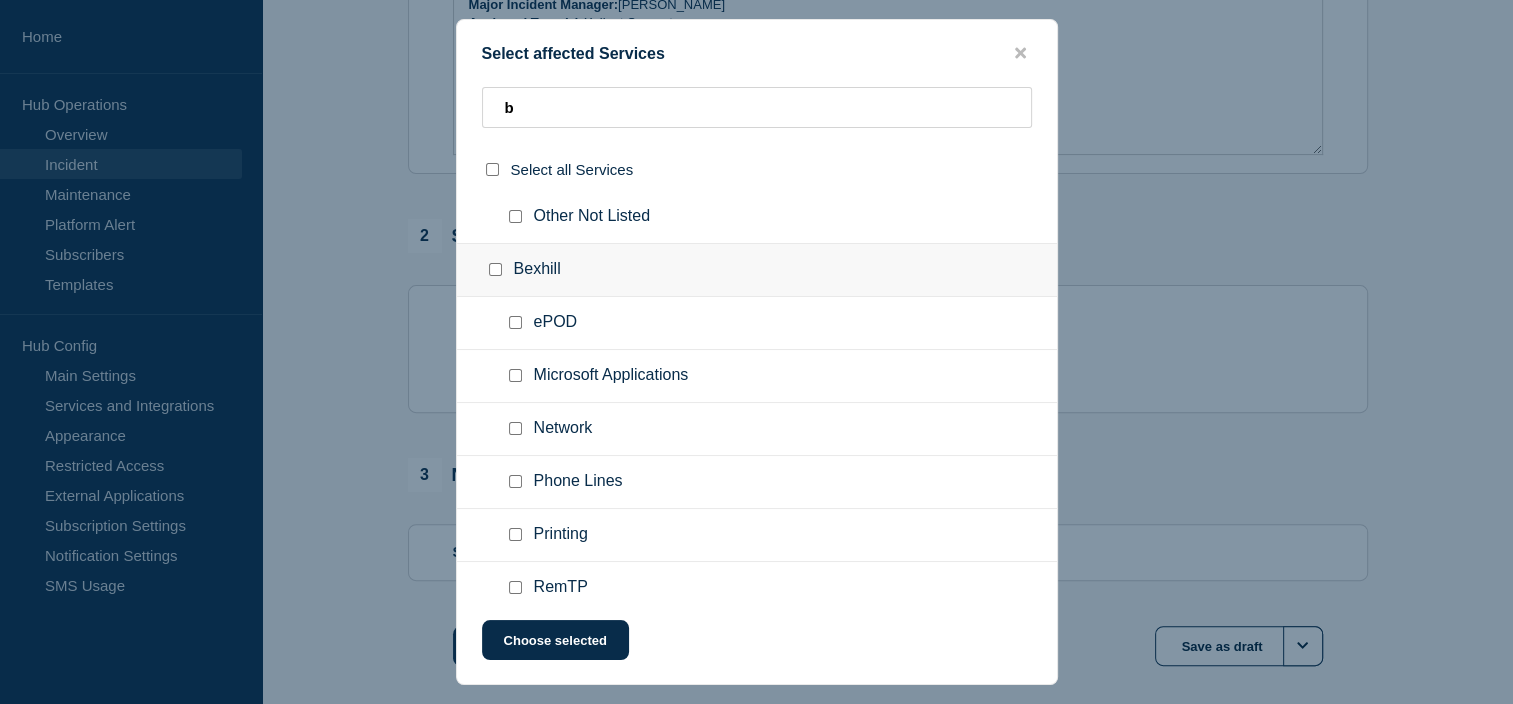 checkbox on "false" 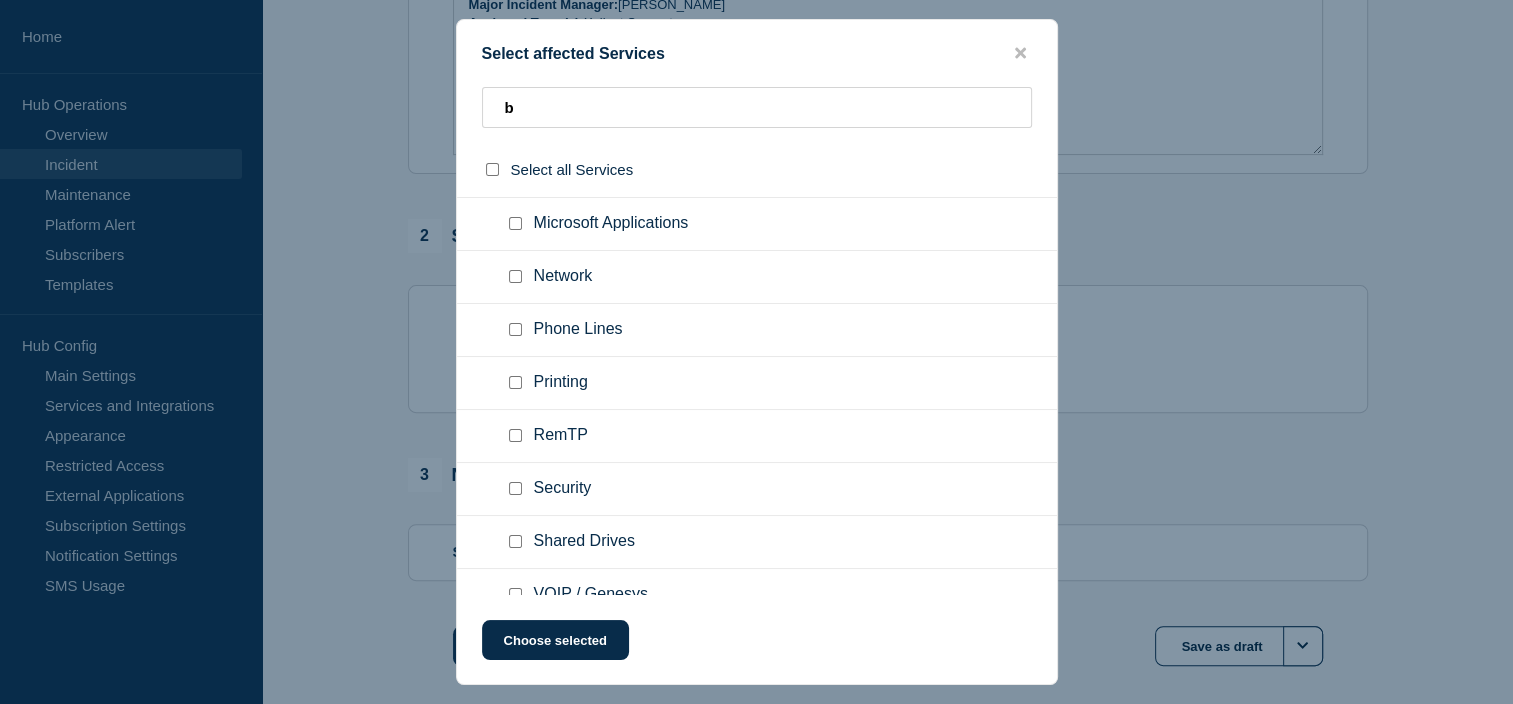 scroll, scrollTop: 1000, scrollLeft: 0, axis: vertical 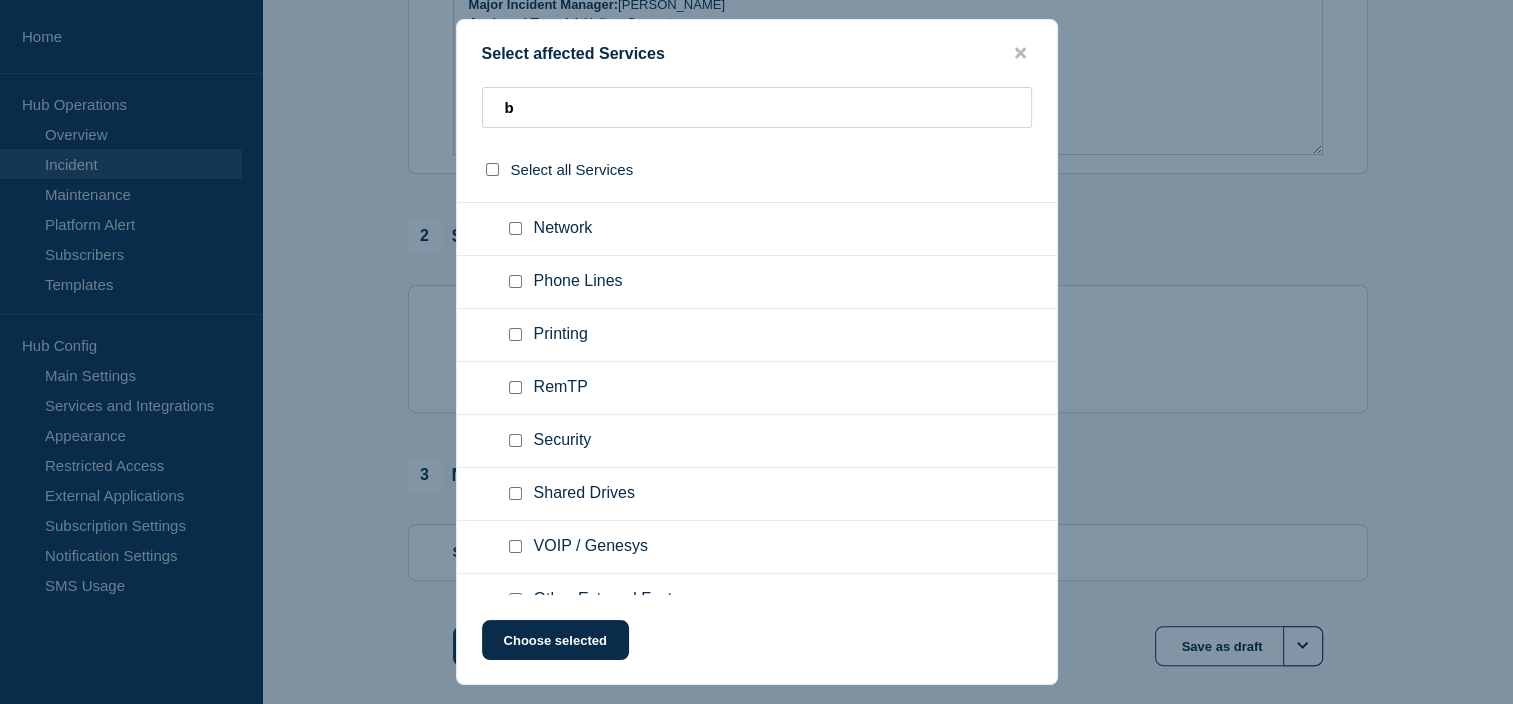click at bounding box center [515, 387] 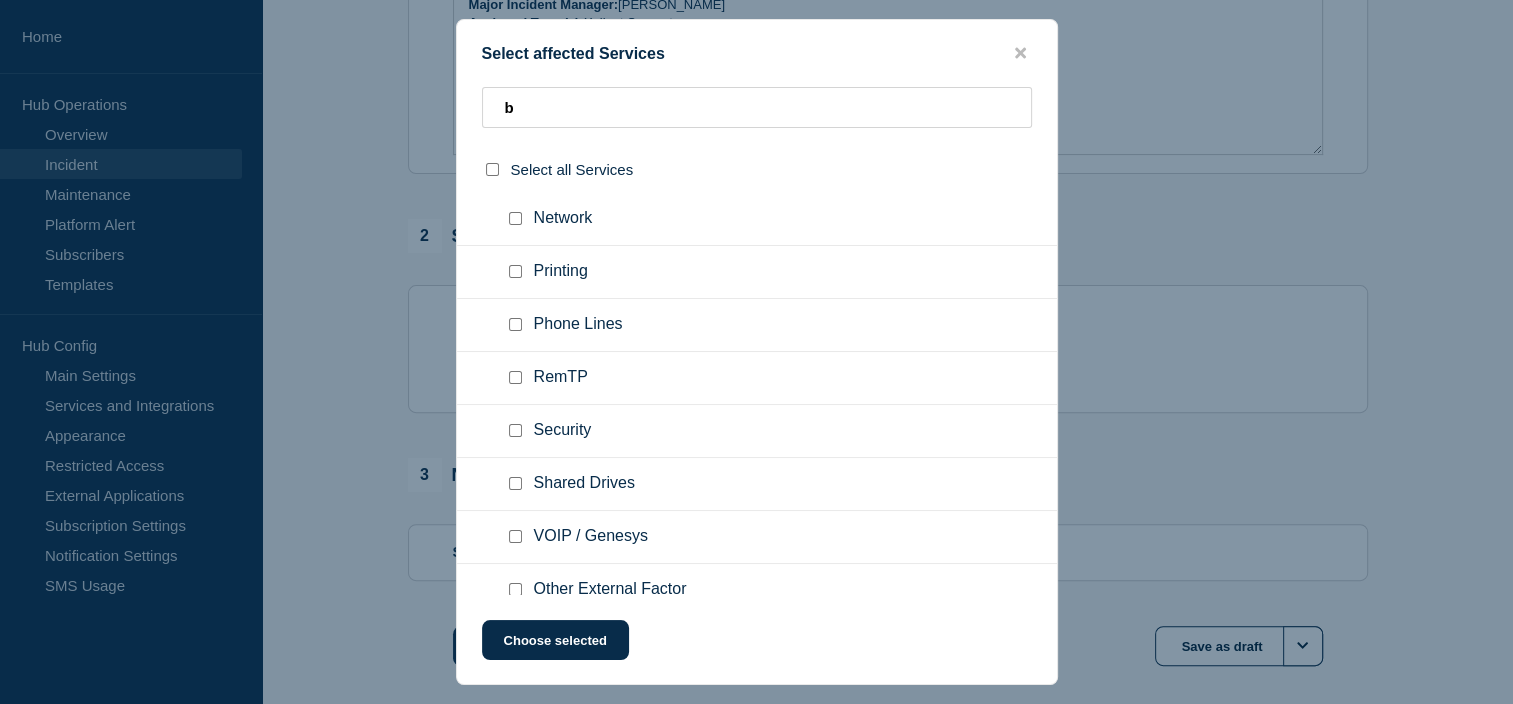 scroll, scrollTop: 1700, scrollLeft: 0, axis: vertical 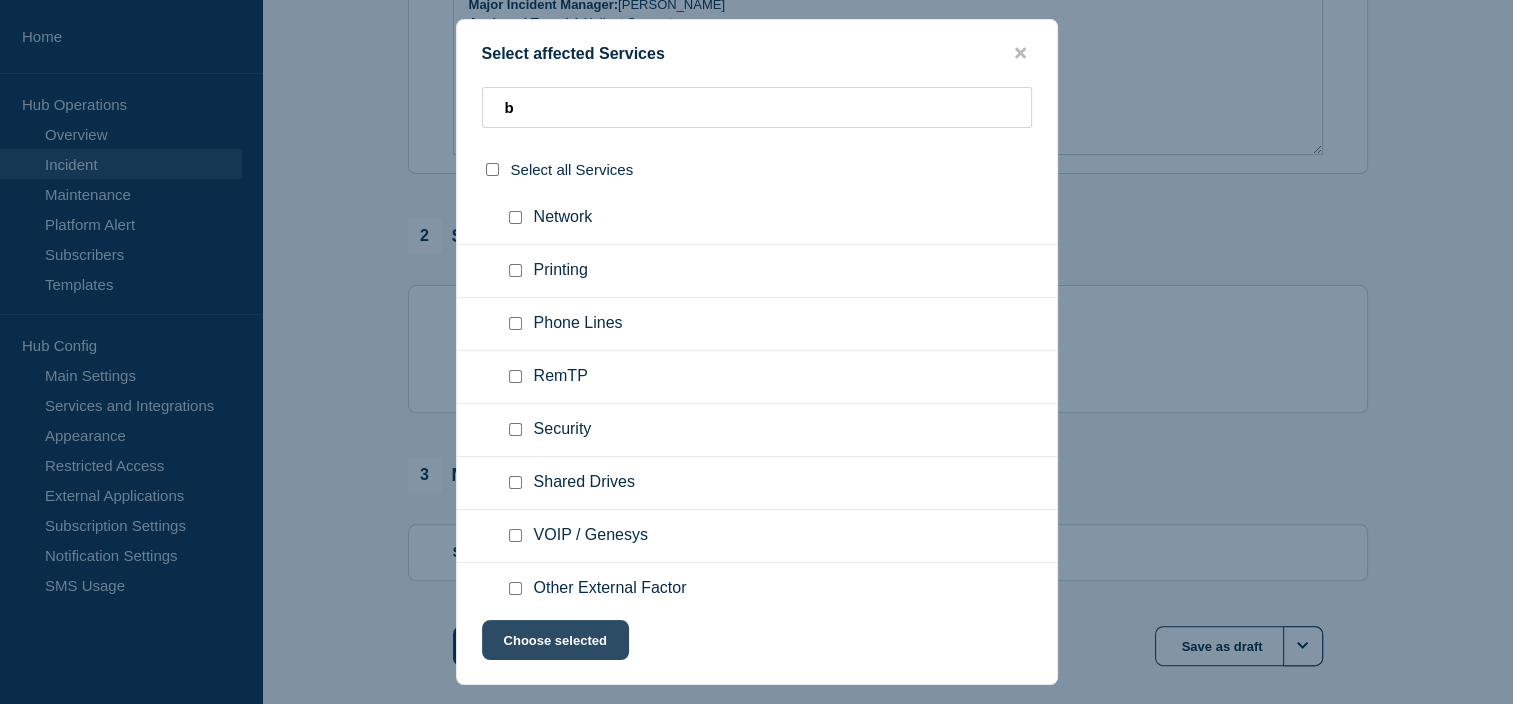 click on "Choose selected" 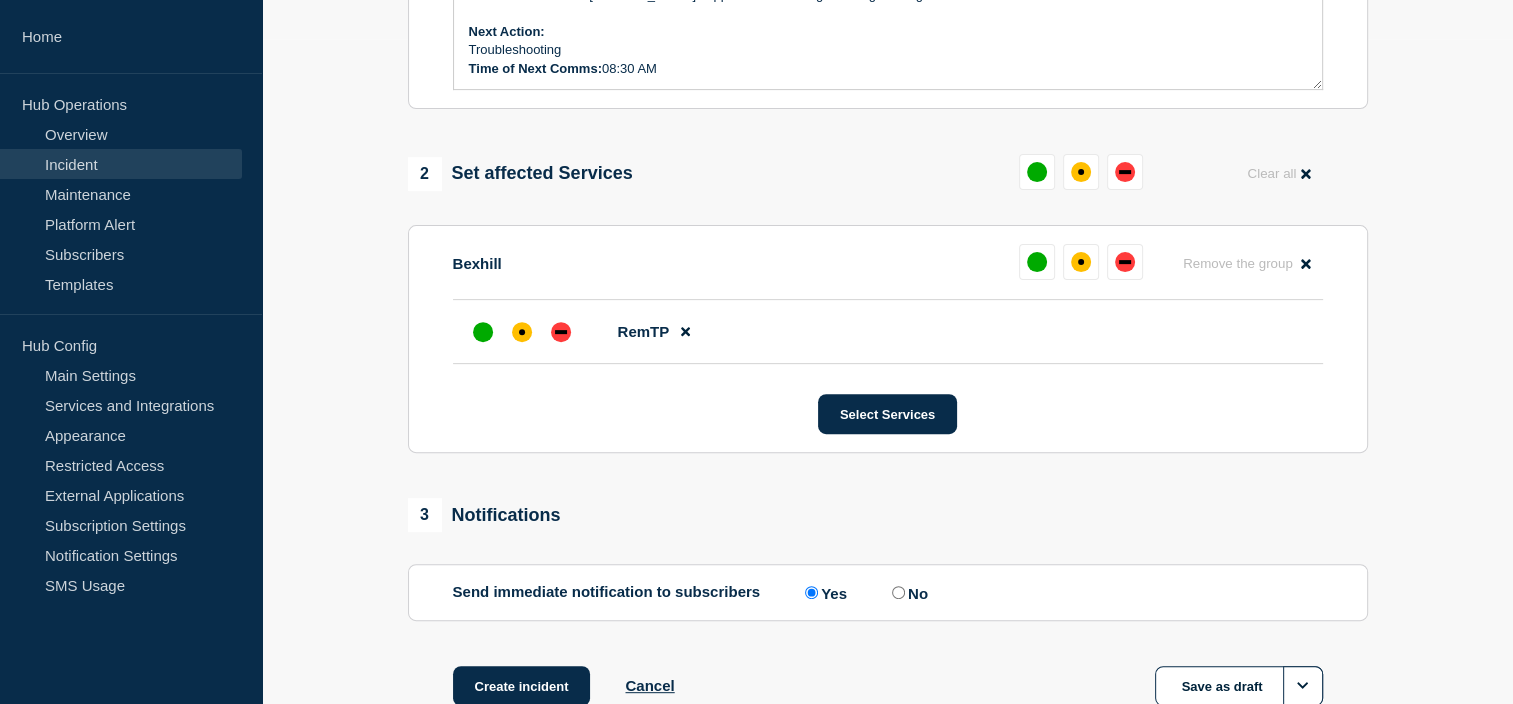 scroll, scrollTop: 800, scrollLeft: 0, axis: vertical 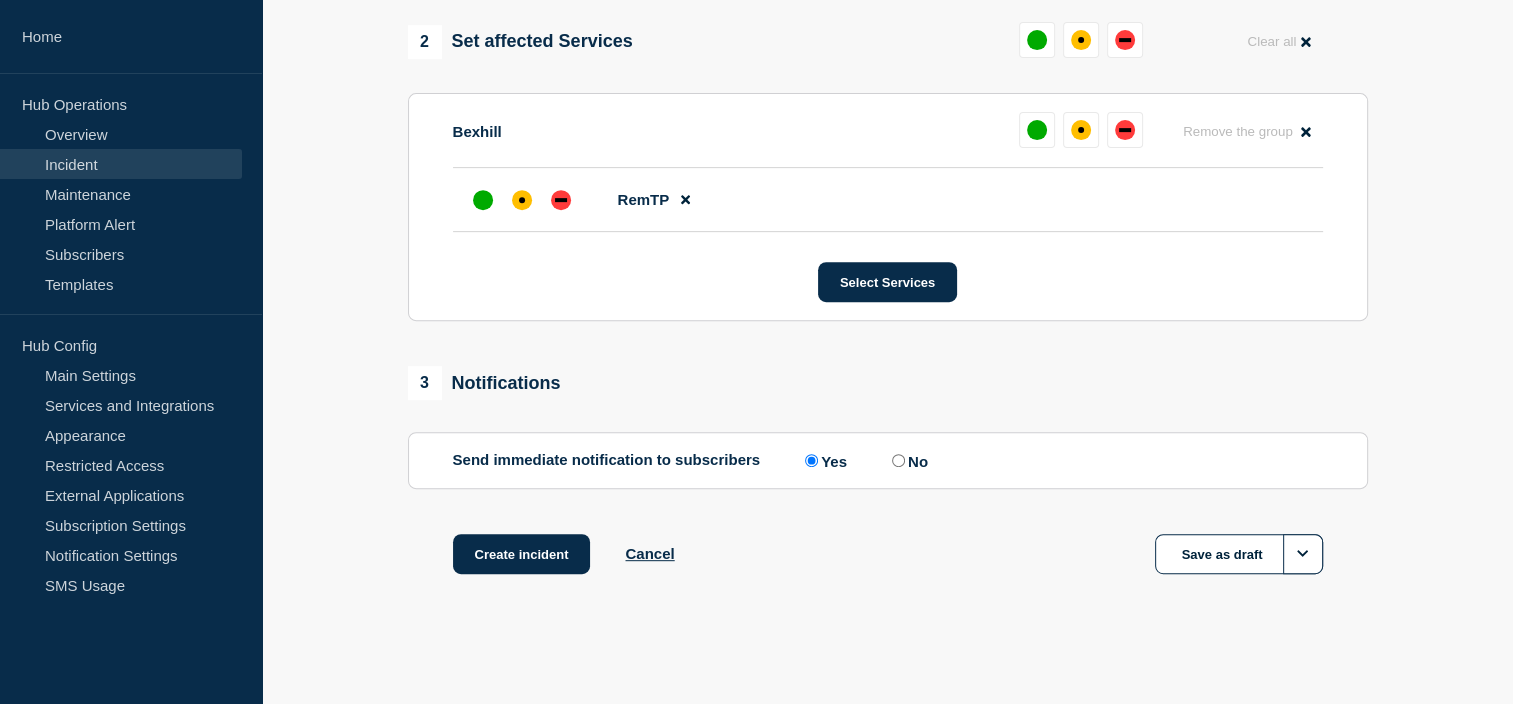 click on "3  Notifications" at bounding box center (888, 383) 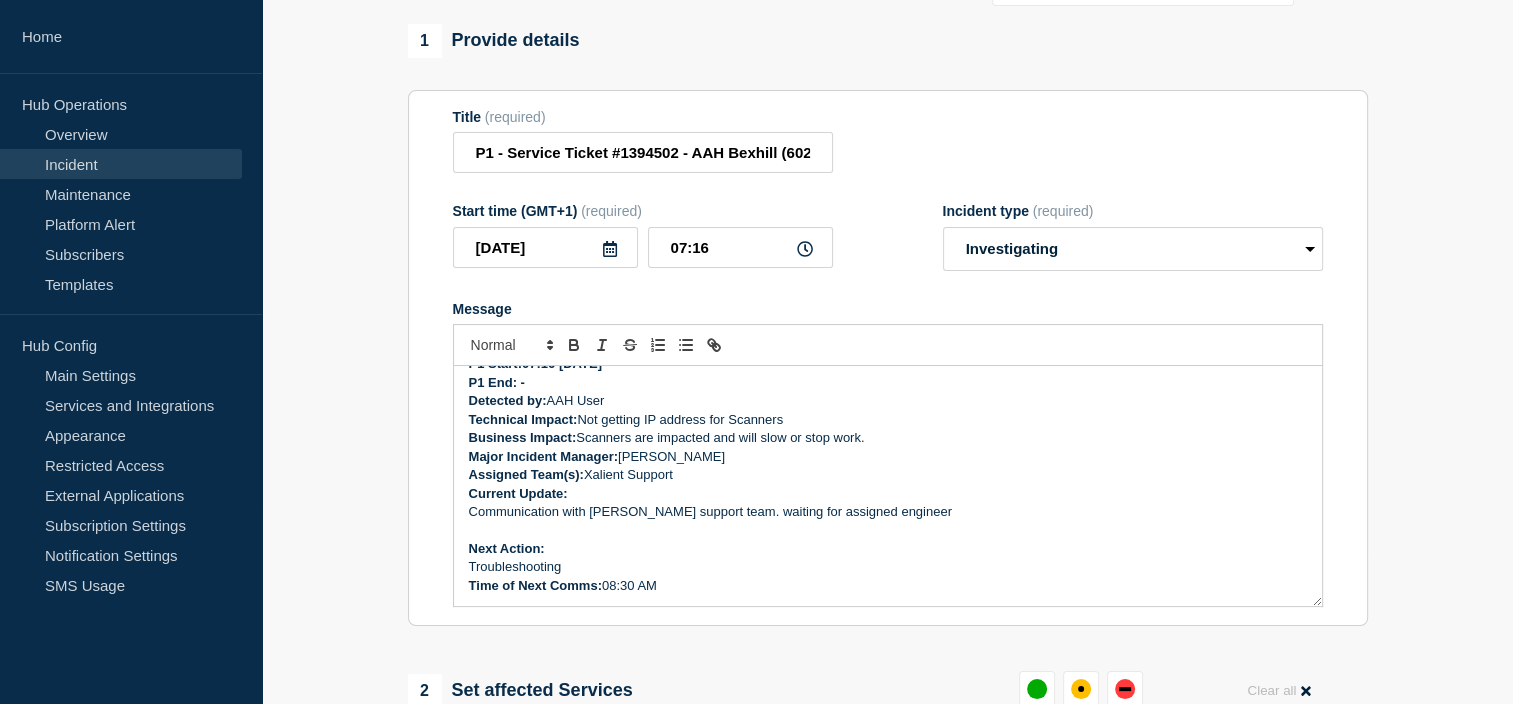 scroll, scrollTop: 100, scrollLeft: 0, axis: vertical 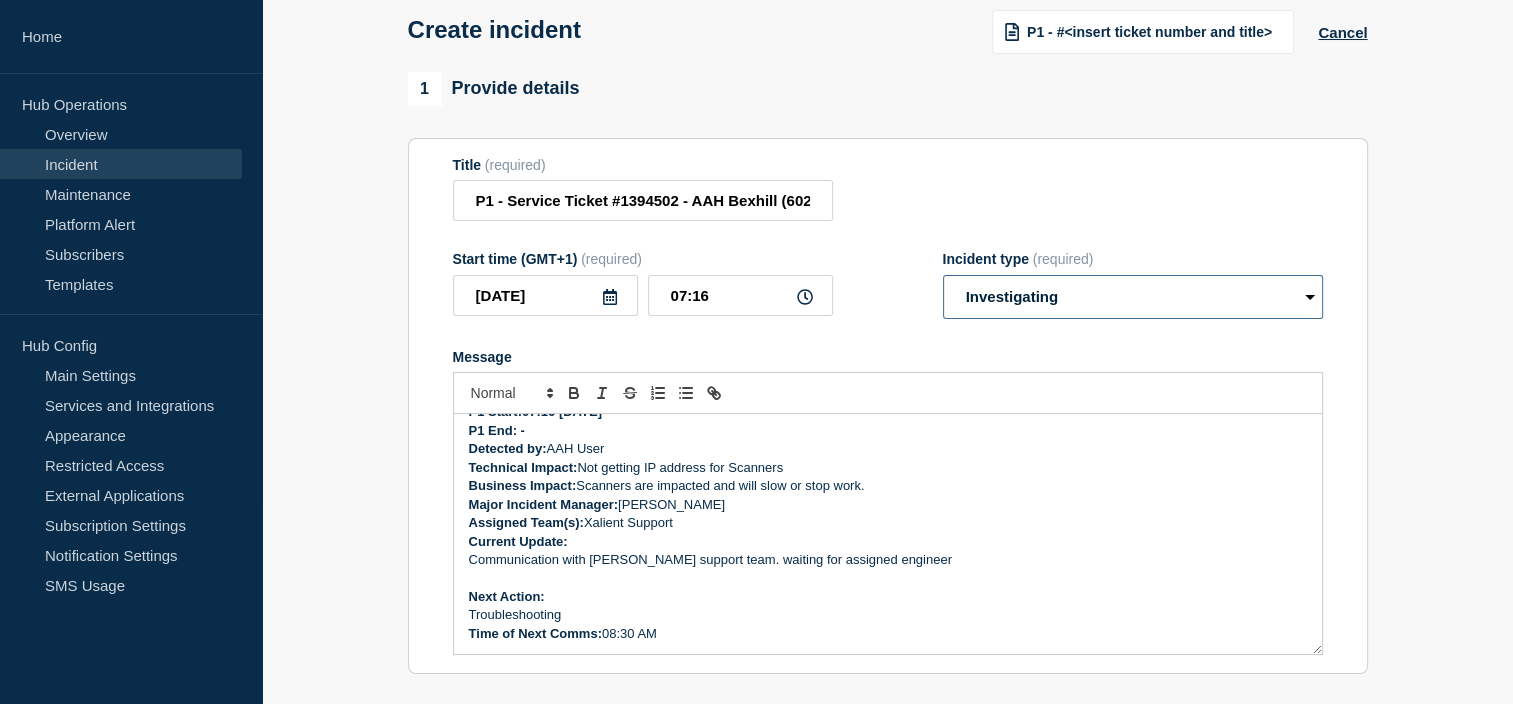 click on "Select option Investigating Identified Monitoring" at bounding box center (1133, 297) 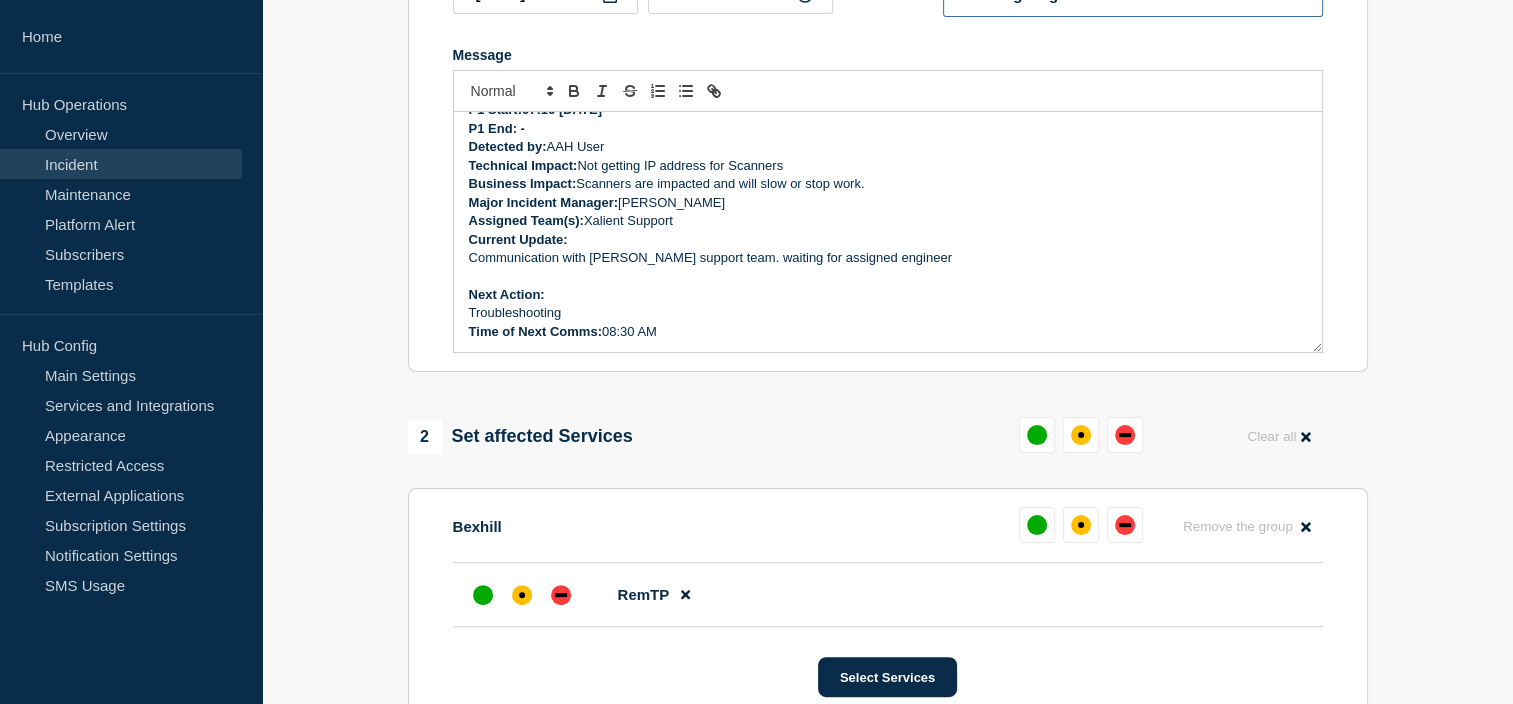 scroll, scrollTop: 400, scrollLeft: 0, axis: vertical 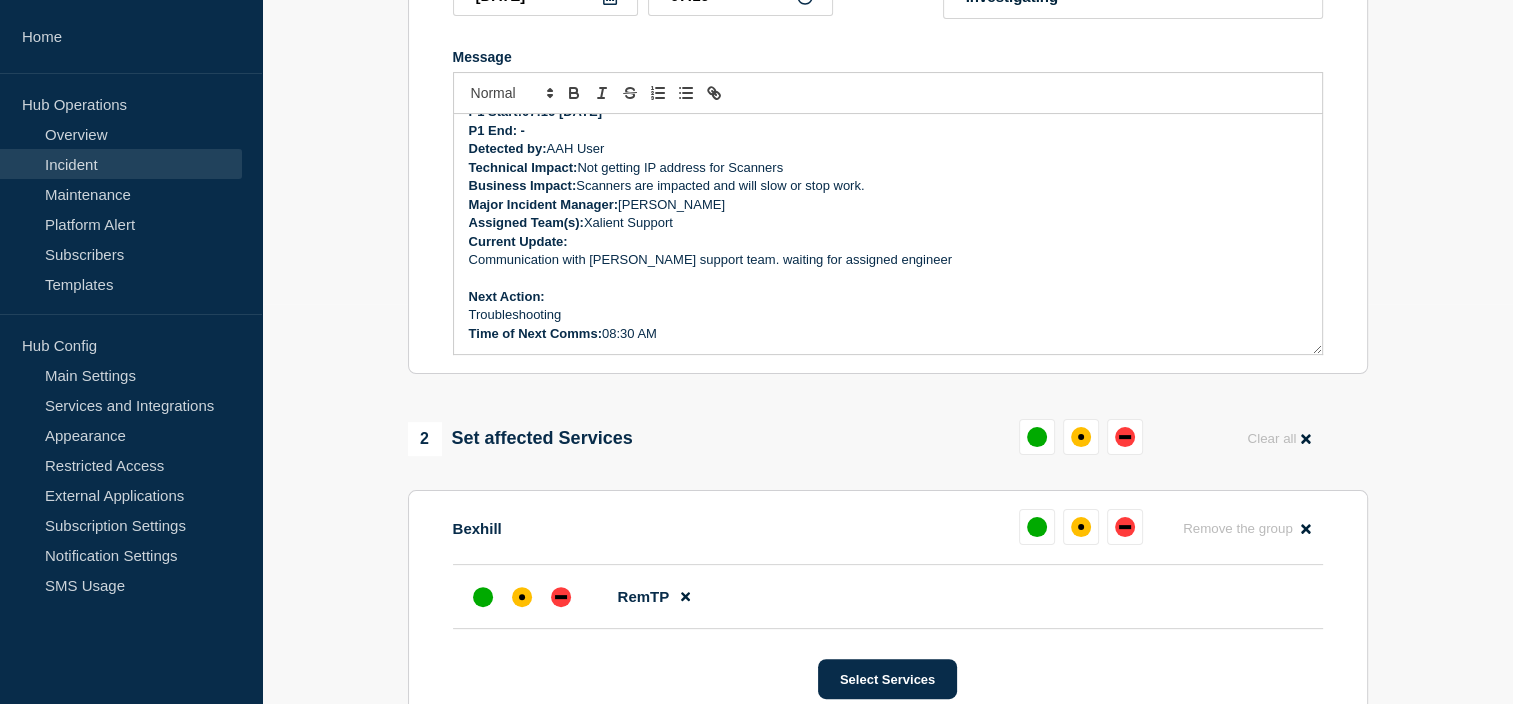 click at bounding box center [888, 278] 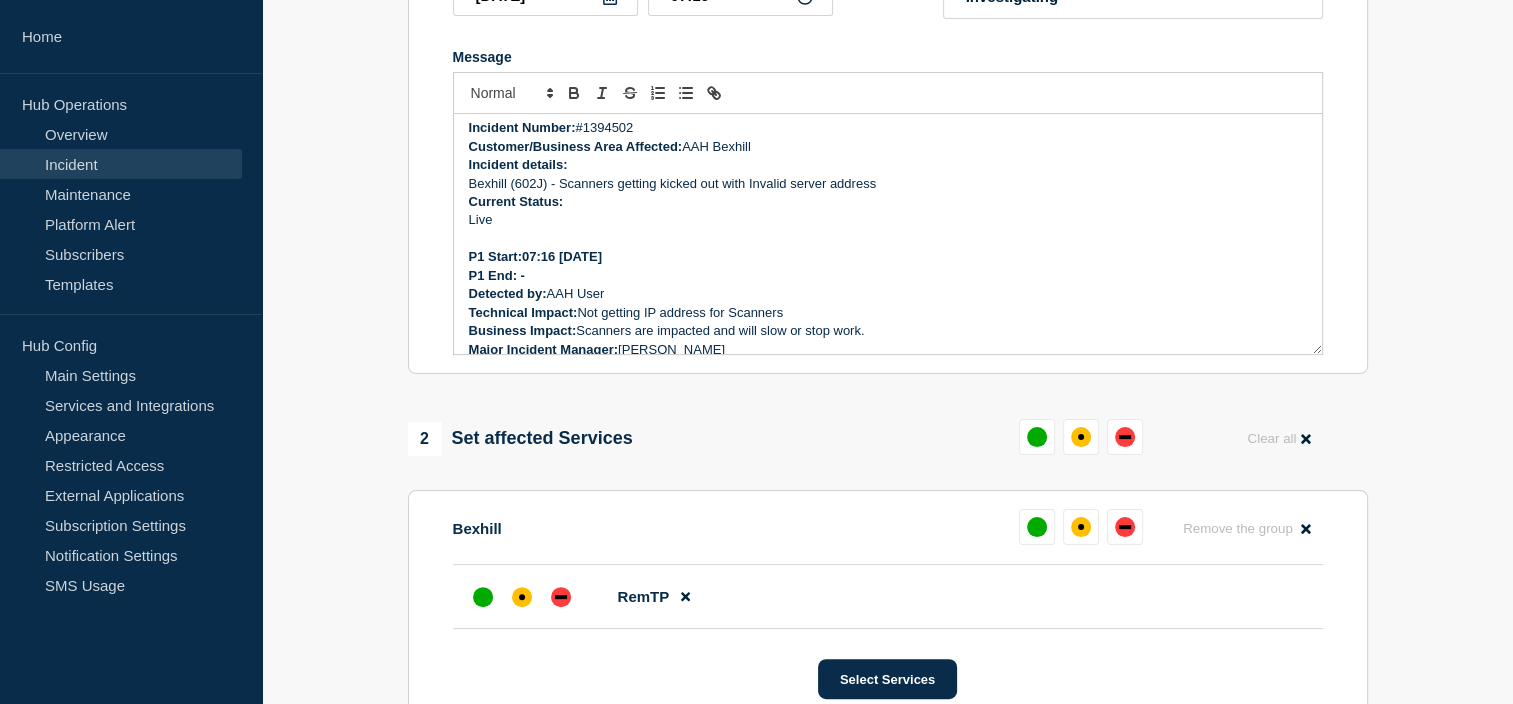 scroll, scrollTop: 0, scrollLeft: 0, axis: both 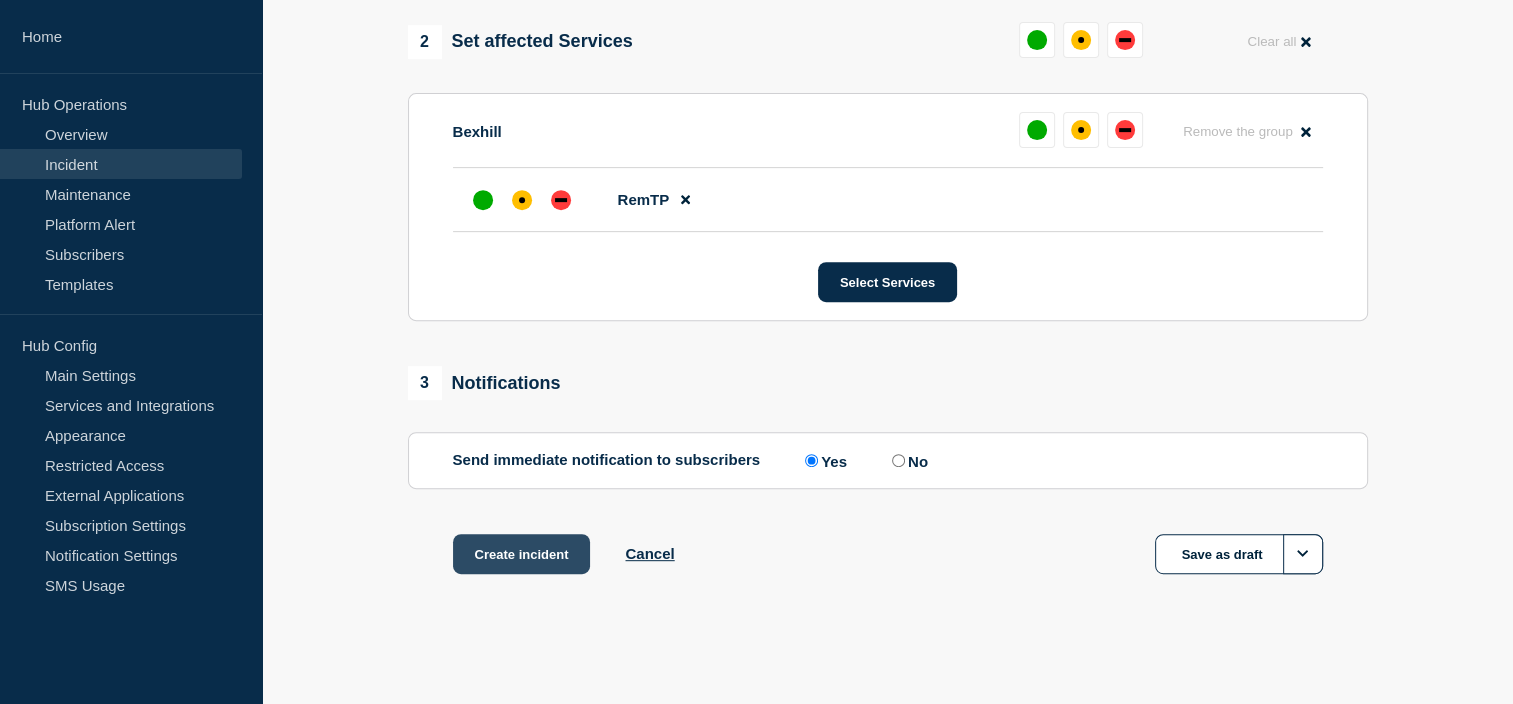 click on "Create incident" at bounding box center (522, 554) 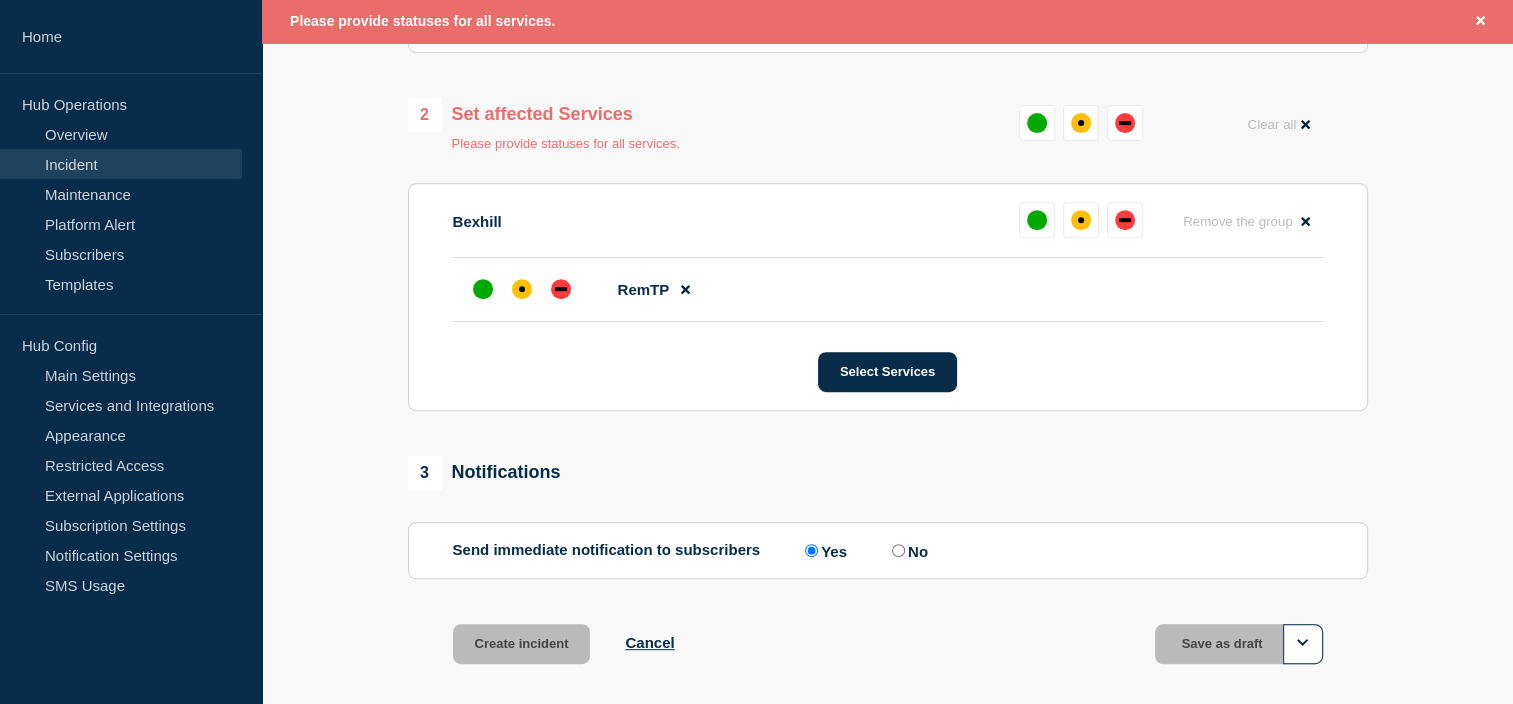 scroll, scrollTop: 742, scrollLeft: 0, axis: vertical 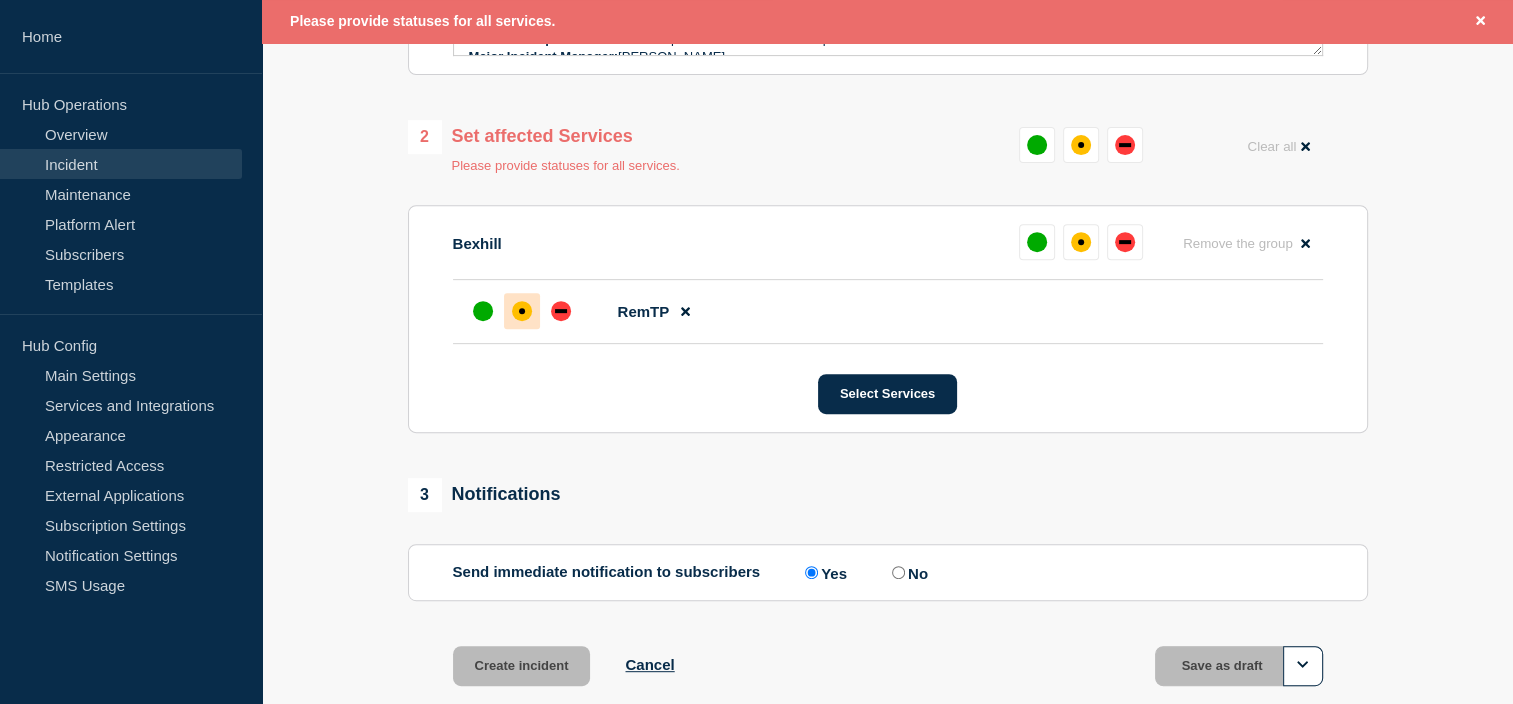 click at bounding box center [522, 311] 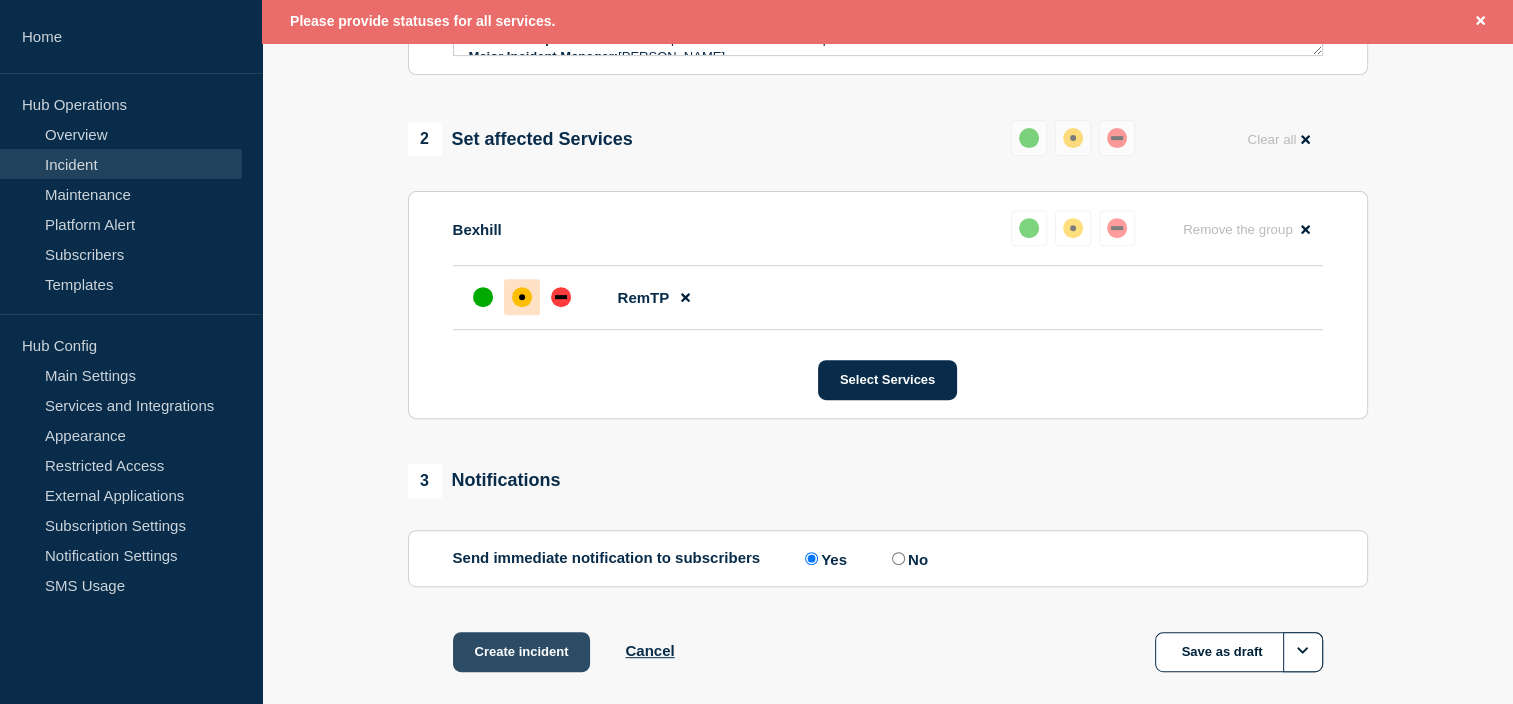 click on "Create incident" at bounding box center [522, 652] 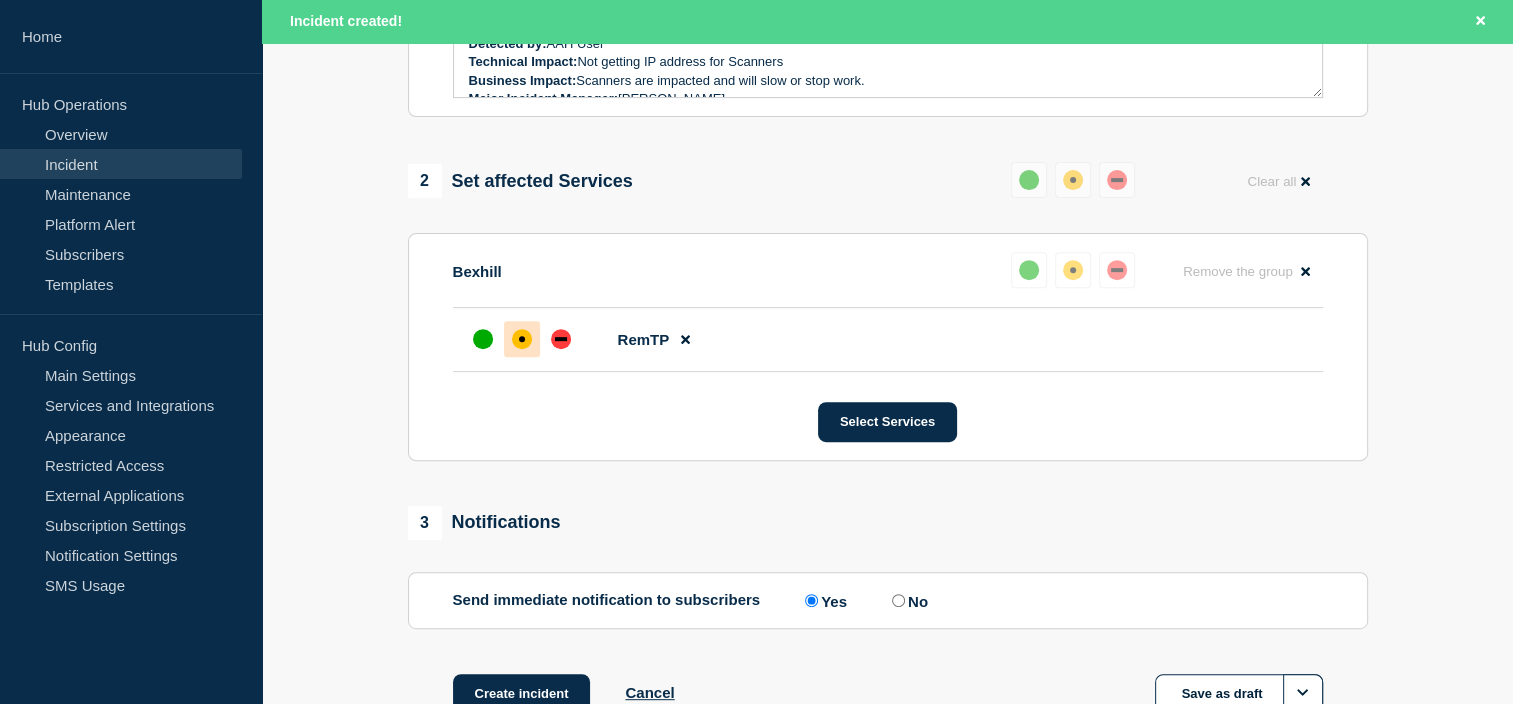 scroll, scrollTop: 742, scrollLeft: 0, axis: vertical 